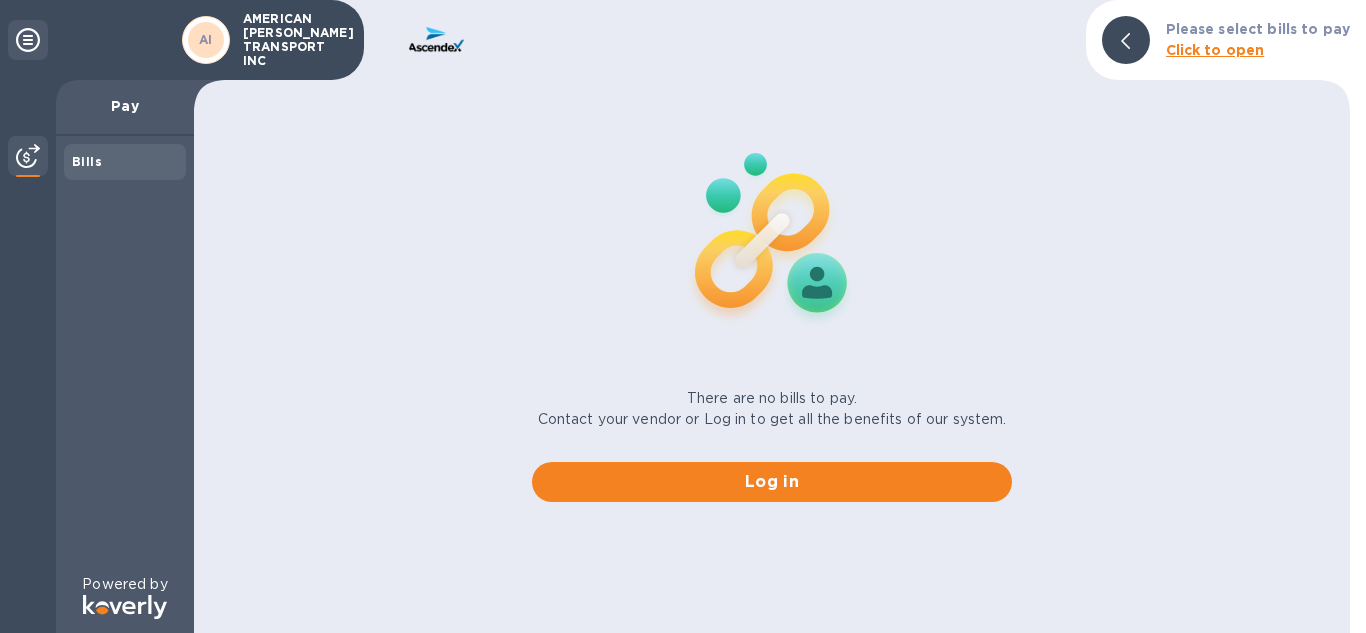 scroll, scrollTop: 0, scrollLeft: 0, axis: both 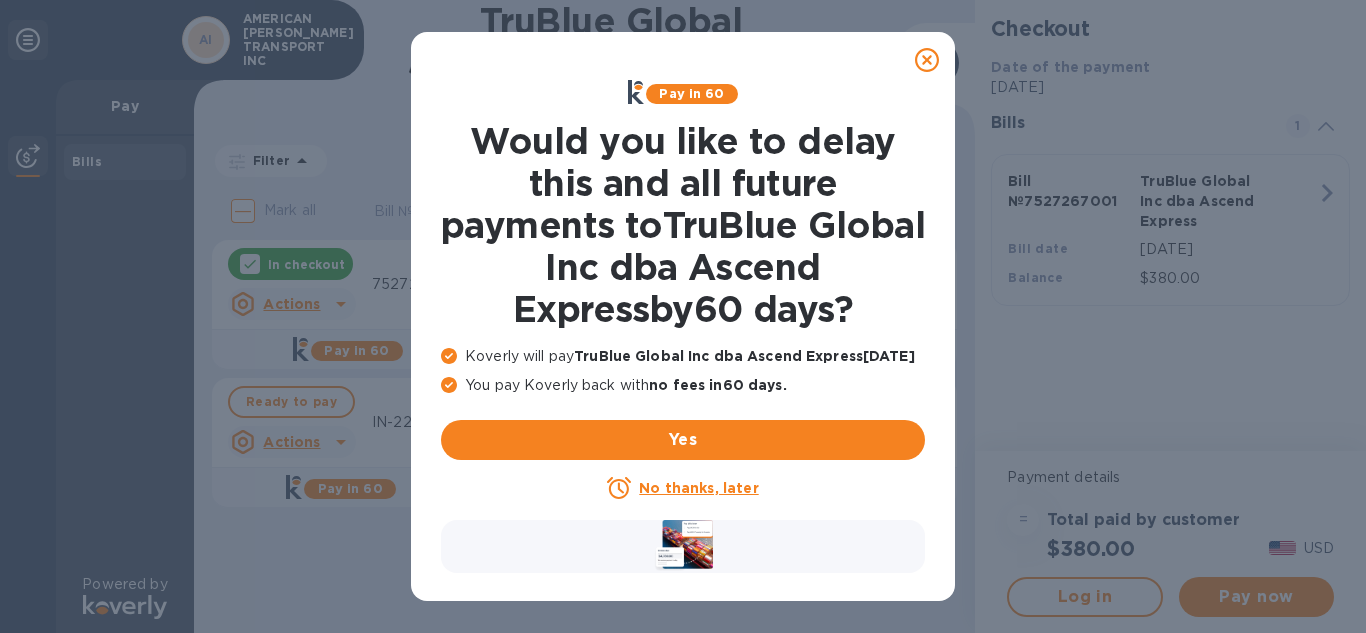 click 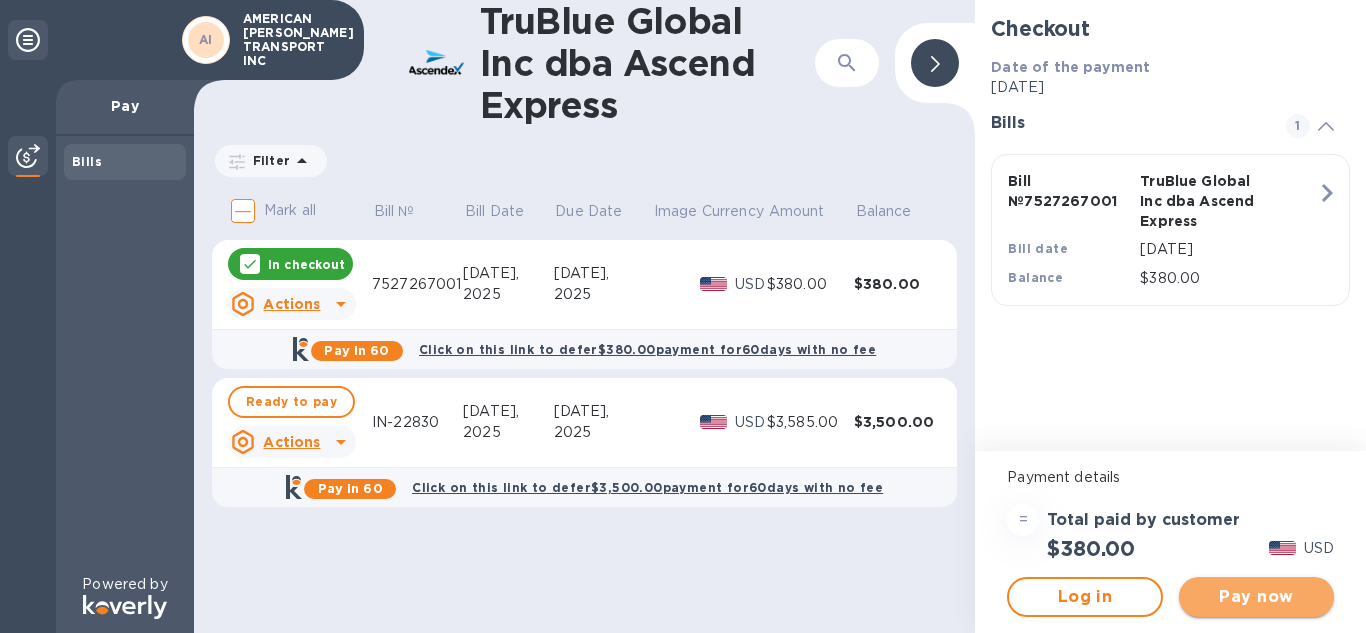 click on "Pay now" at bounding box center (1256, 597) 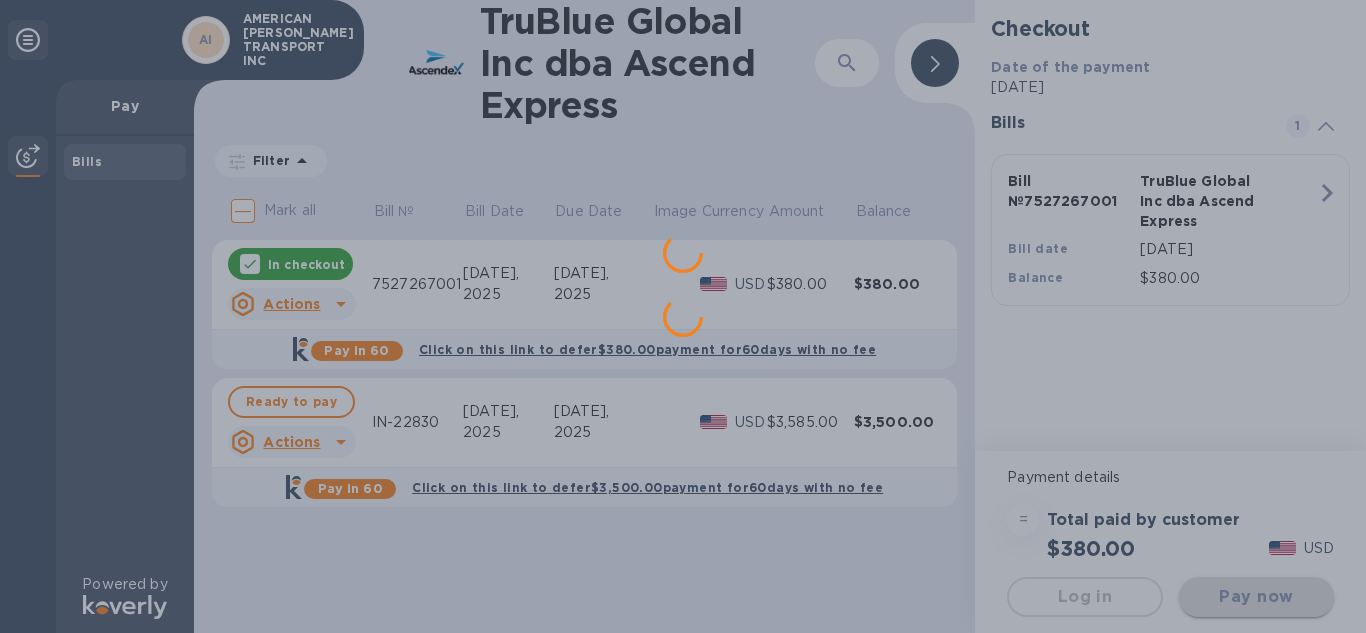 scroll, scrollTop: 0, scrollLeft: 0, axis: both 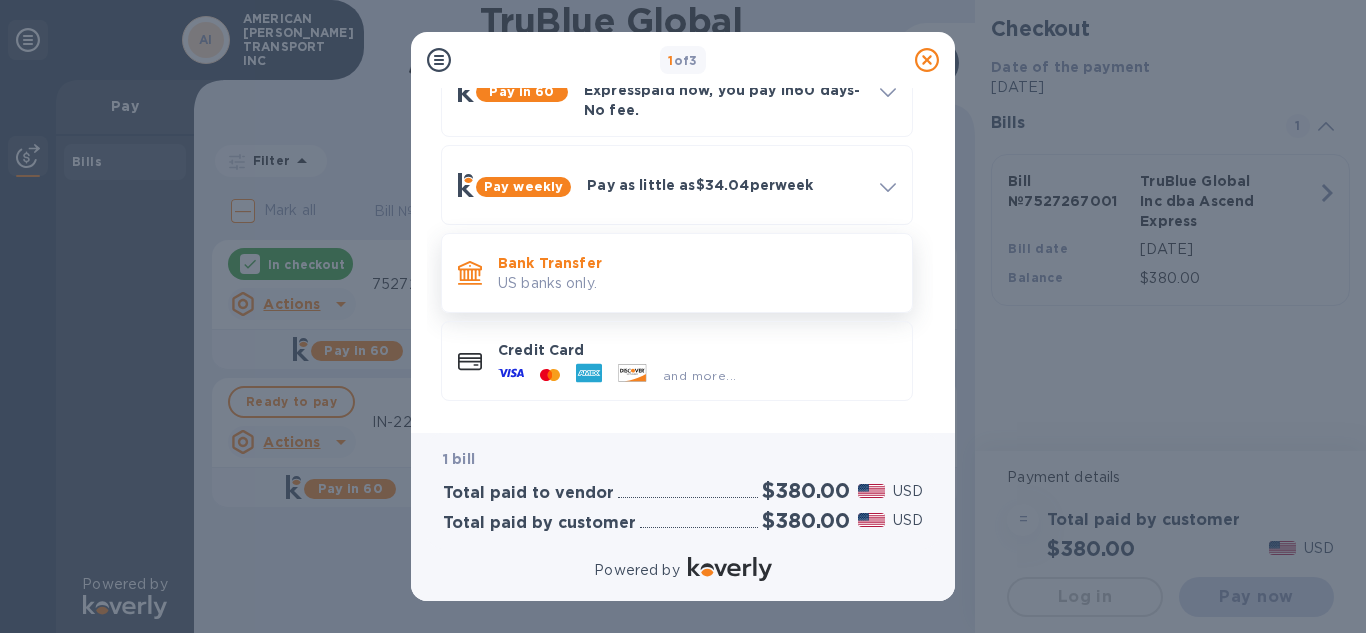 click on "US banks only." at bounding box center (697, 283) 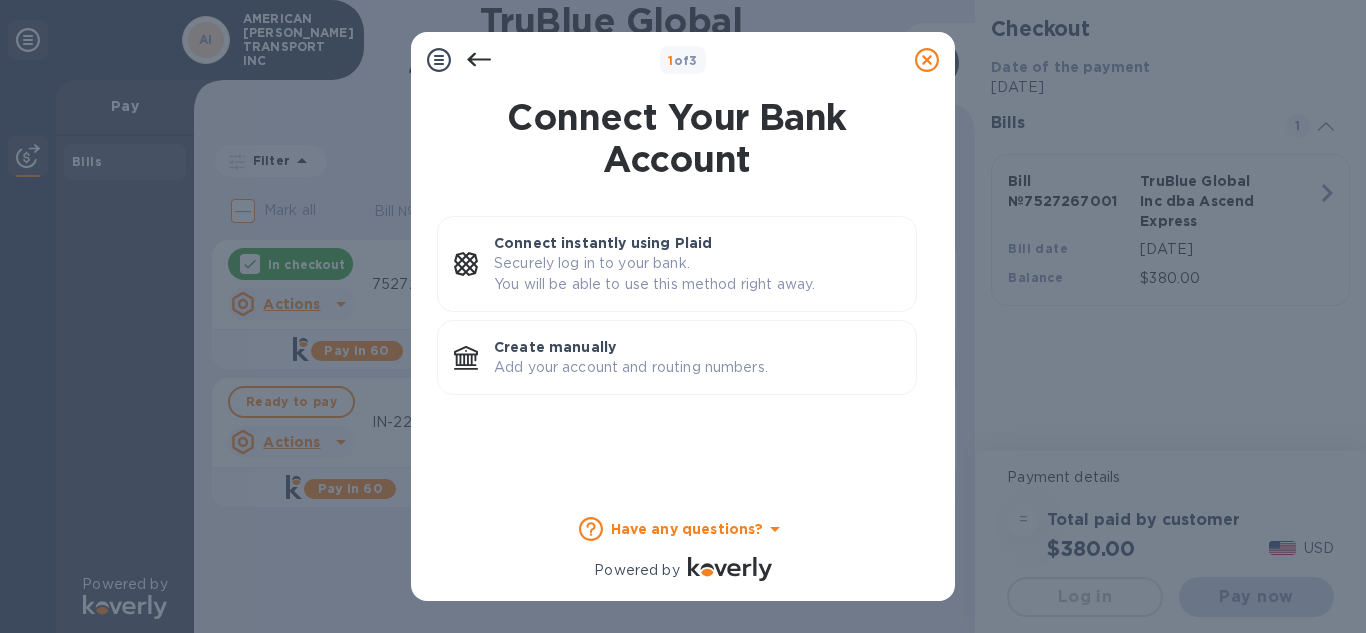 scroll, scrollTop: 0, scrollLeft: 0, axis: both 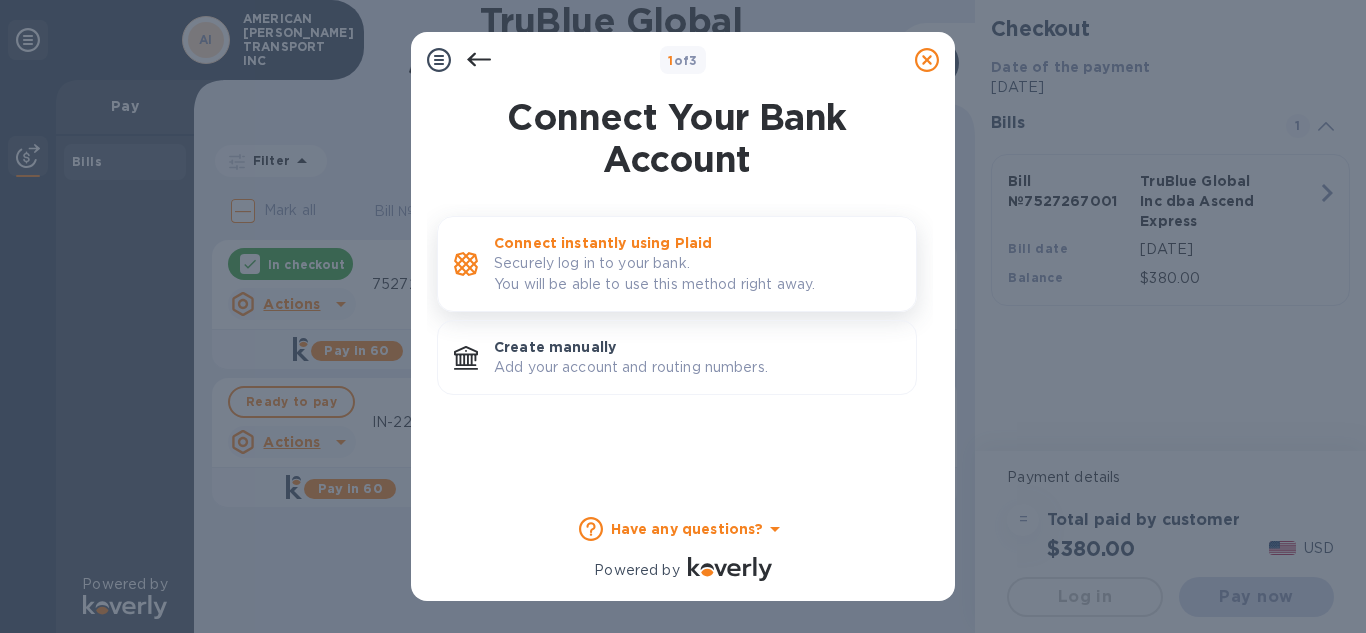 click on "Securely log in to your bank.   You will be able to use this method right away." at bounding box center [697, 274] 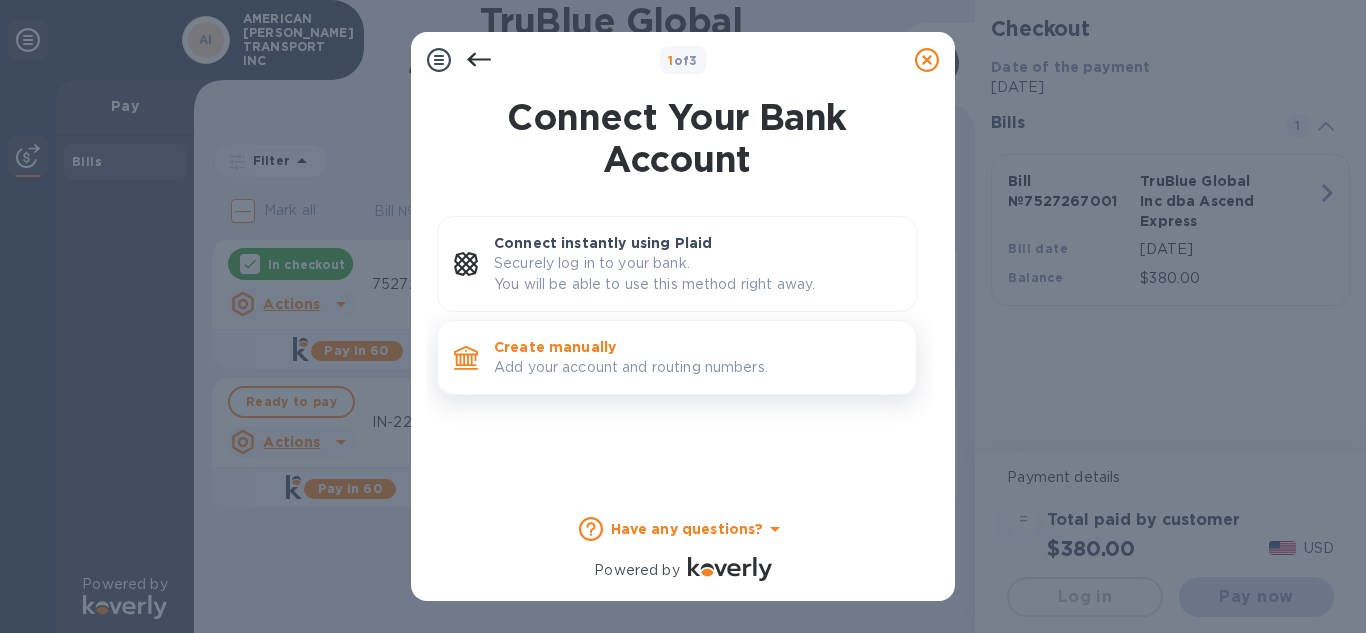 click on "Create manually" at bounding box center [697, 347] 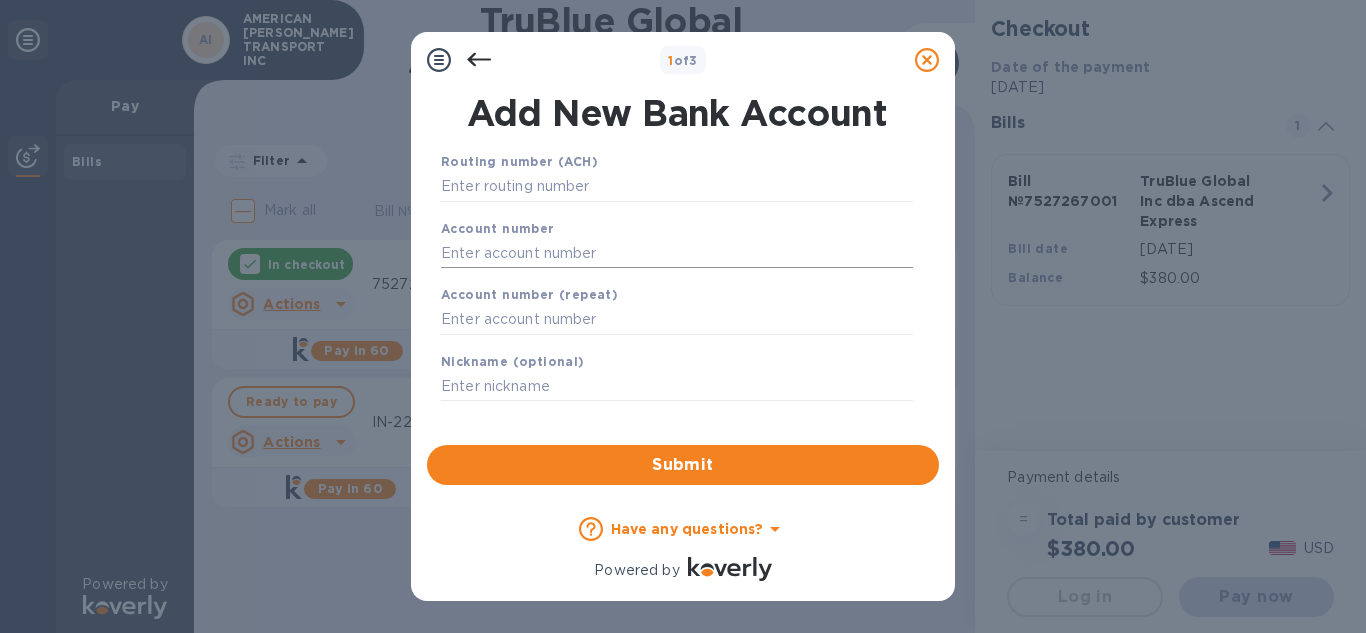 scroll, scrollTop: 8, scrollLeft: 0, axis: vertical 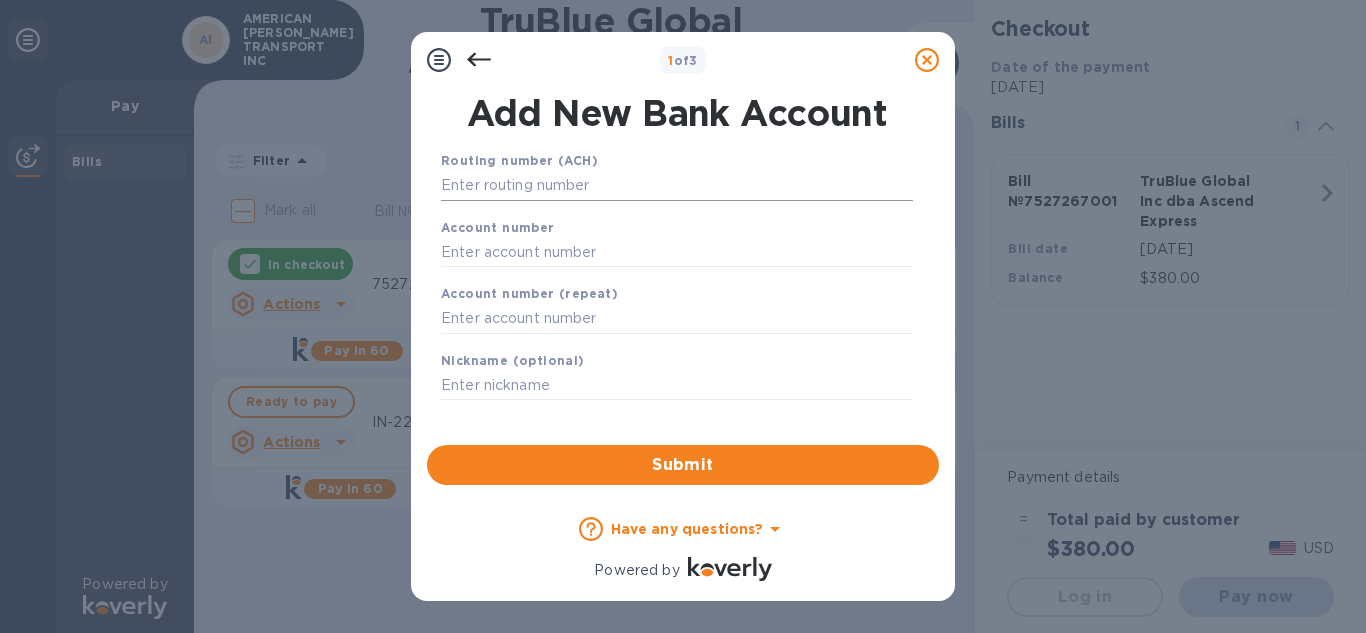 click at bounding box center [677, 186] 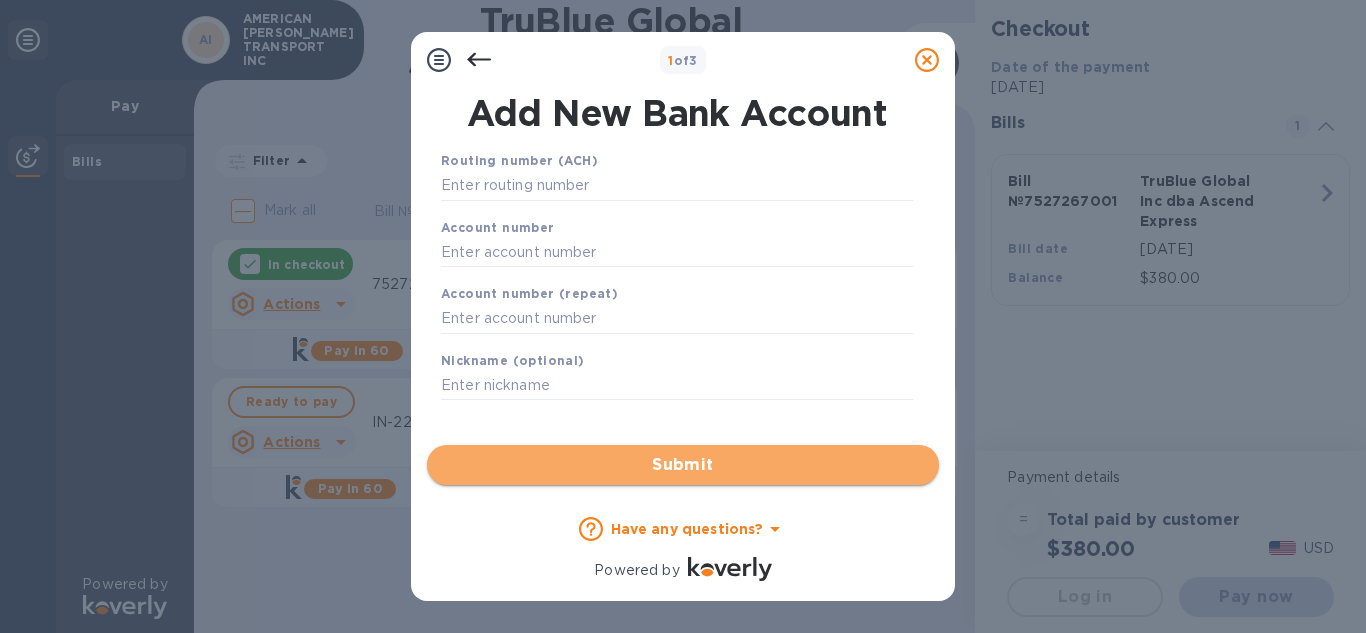 click on "Submit" at bounding box center [683, 465] 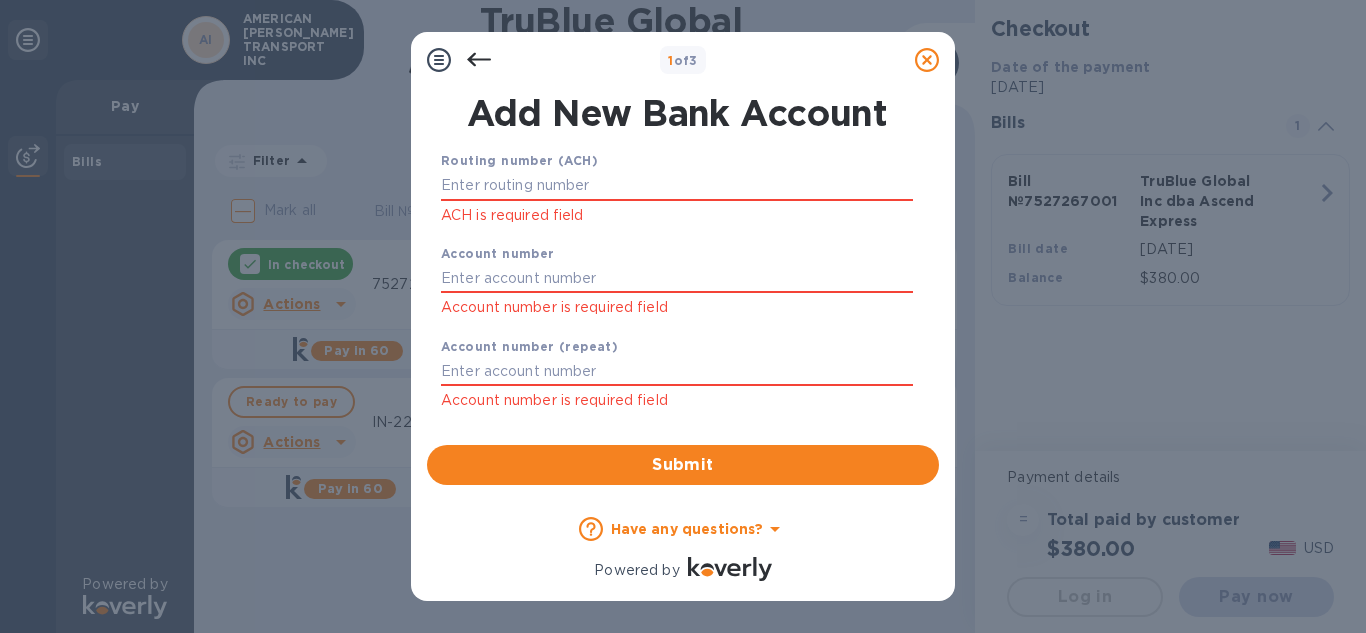 scroll, scrollTop: 78, scrollLeft: 0, axis: vertical 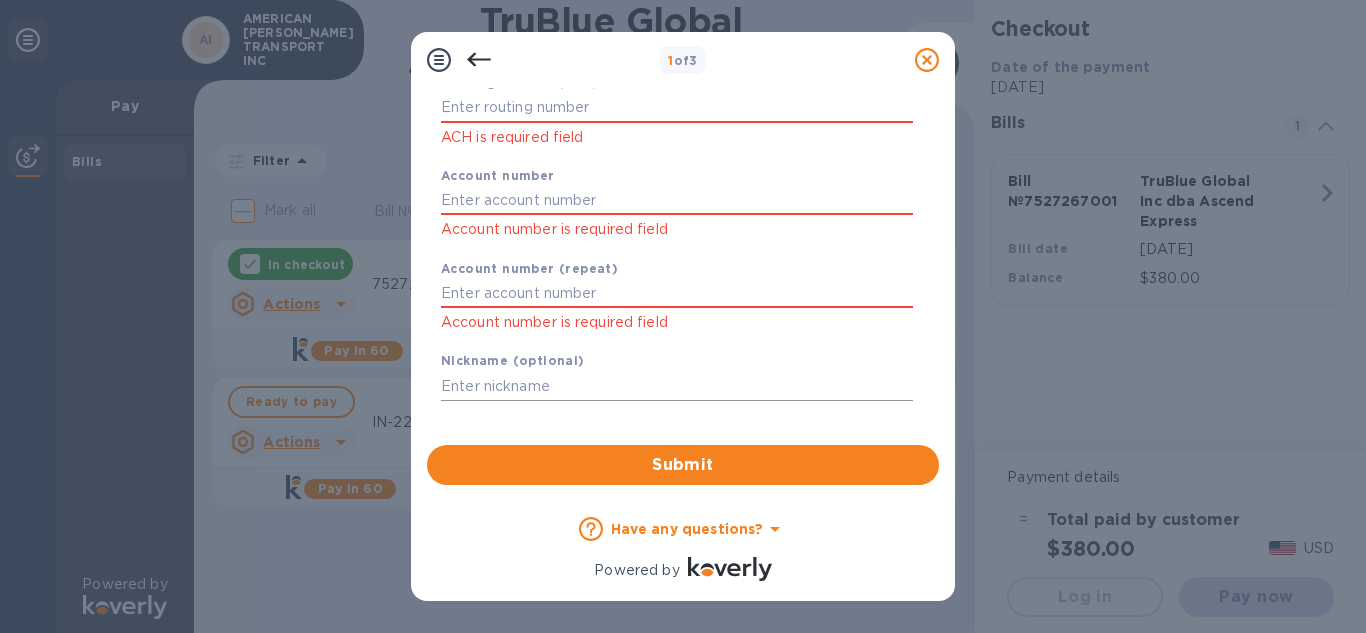 click at bounding box center (677, 386) 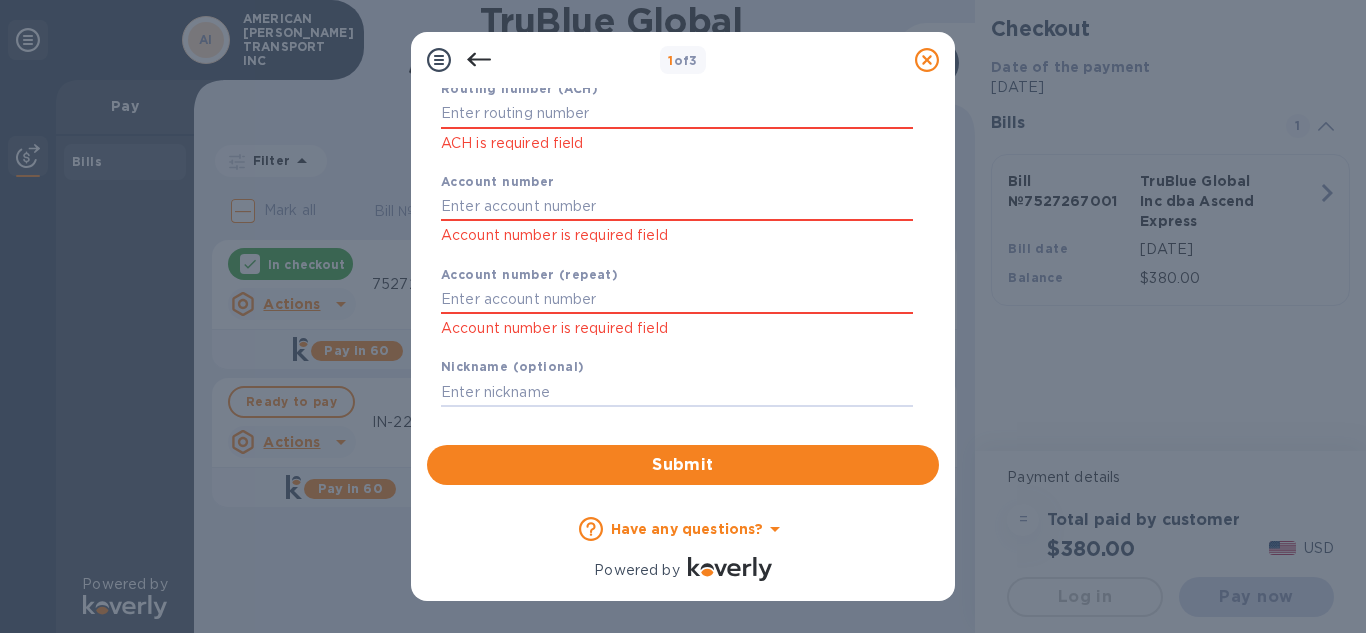 scroll, scrollTop: 0, scrollLeft: 0, axis: both 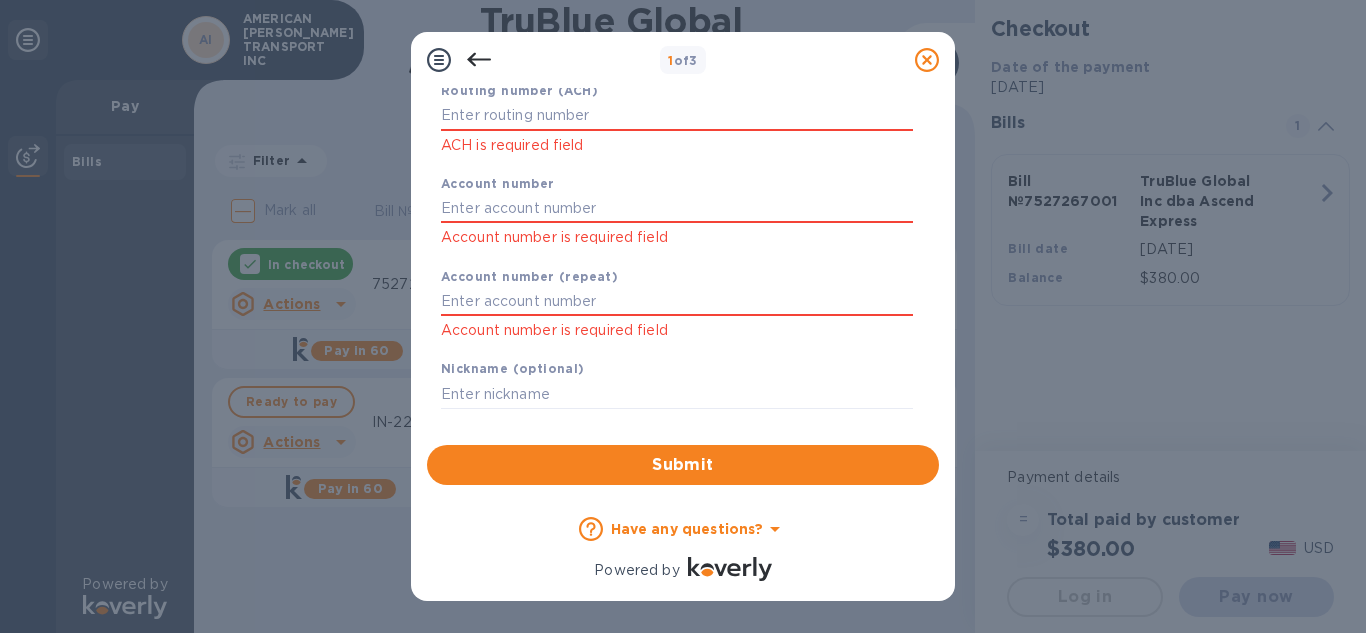 click 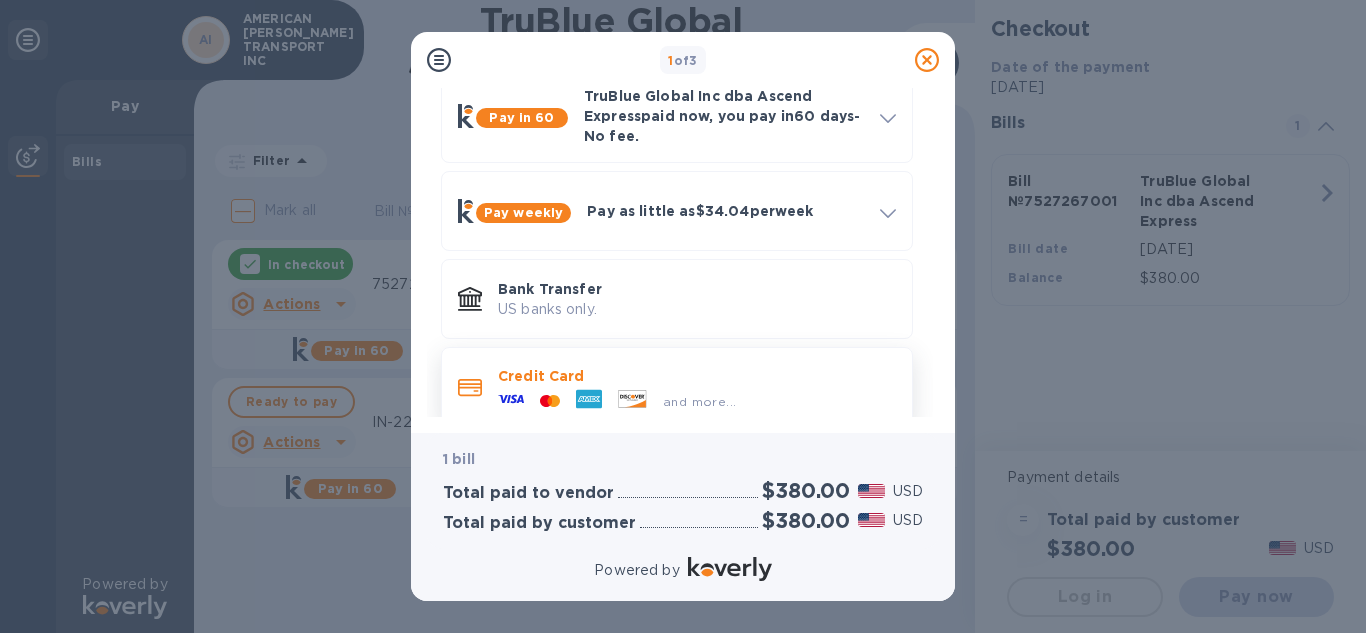 scroll, scrollTop: 131, scrollLeft: 0, axis: vertical 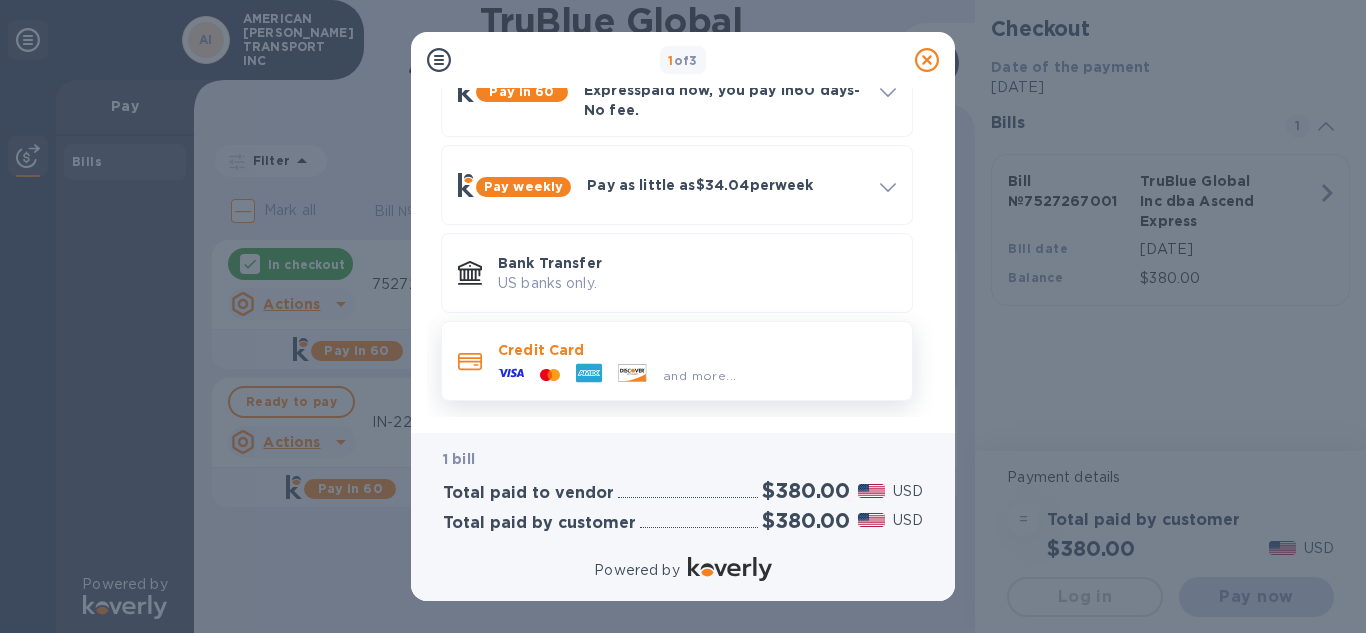 click 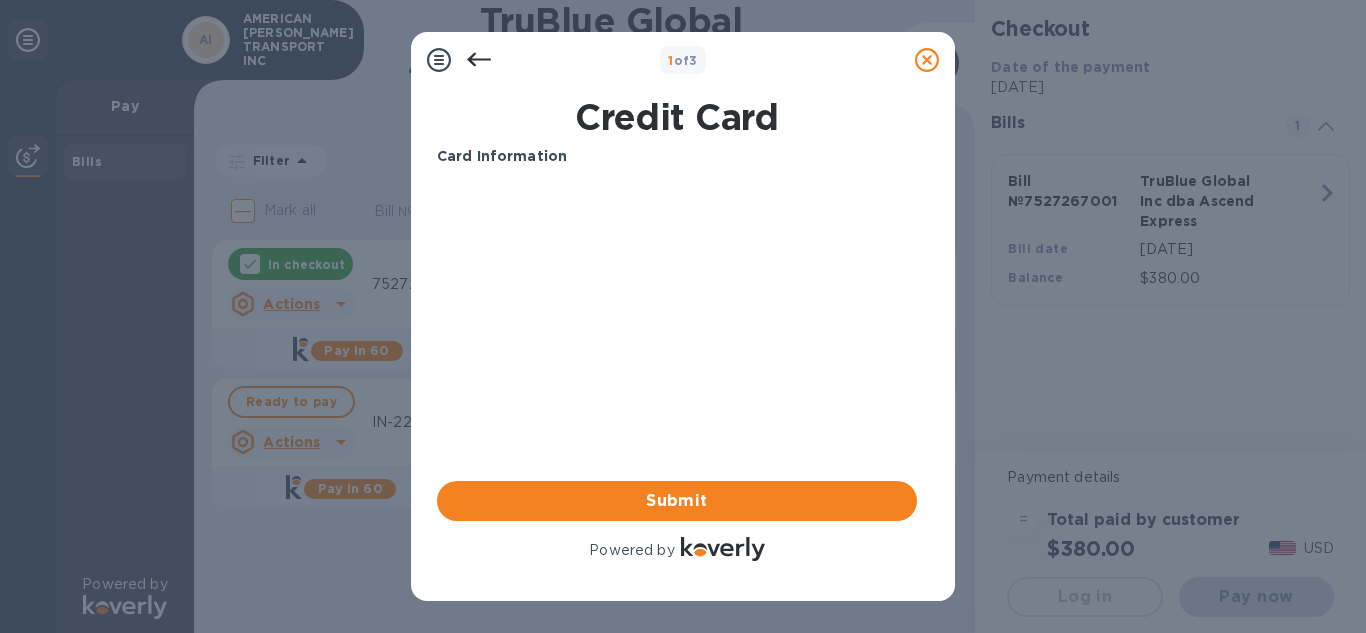 scroll, scrollTop: 0, scrollLeft: 0, axis: both 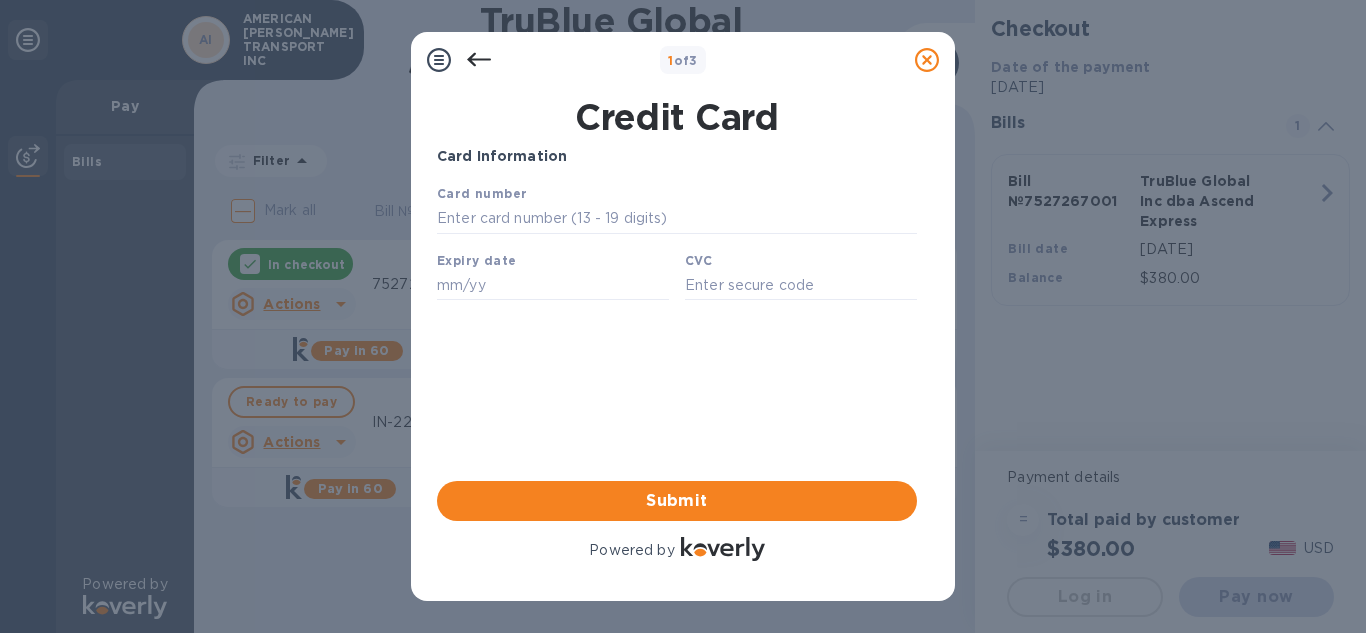 click on "Card number" at bounding box center (677, 208) 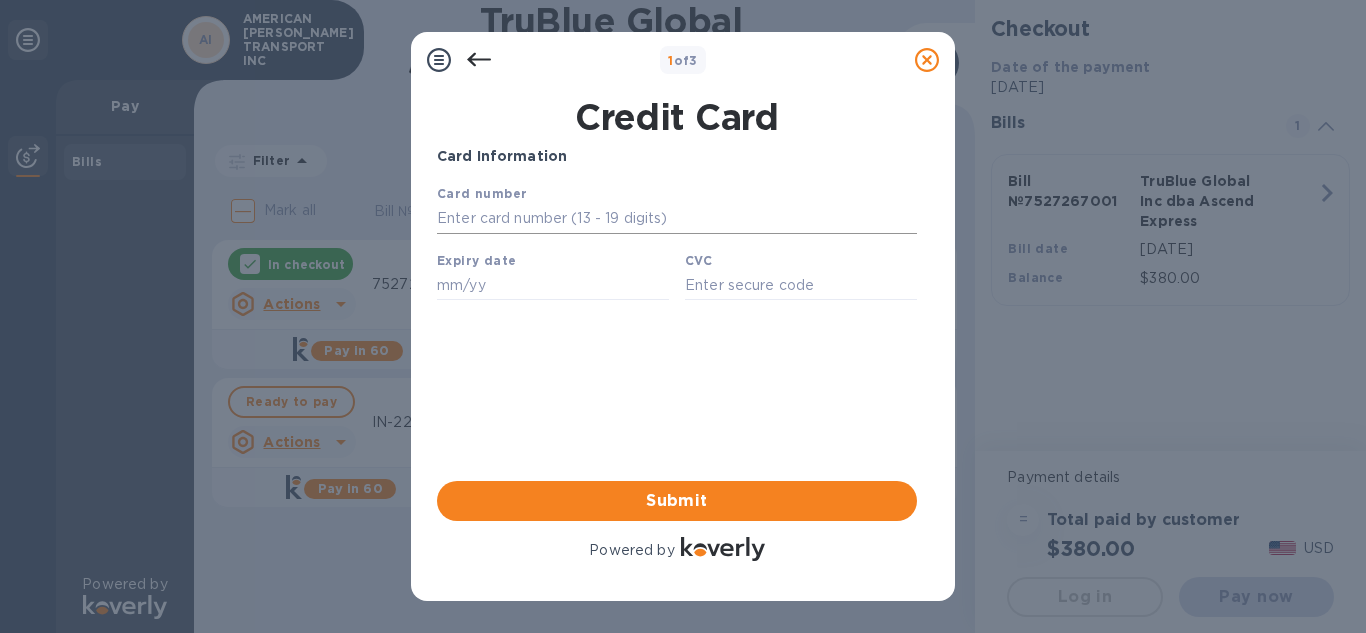 click at bounding box center [677, 219] 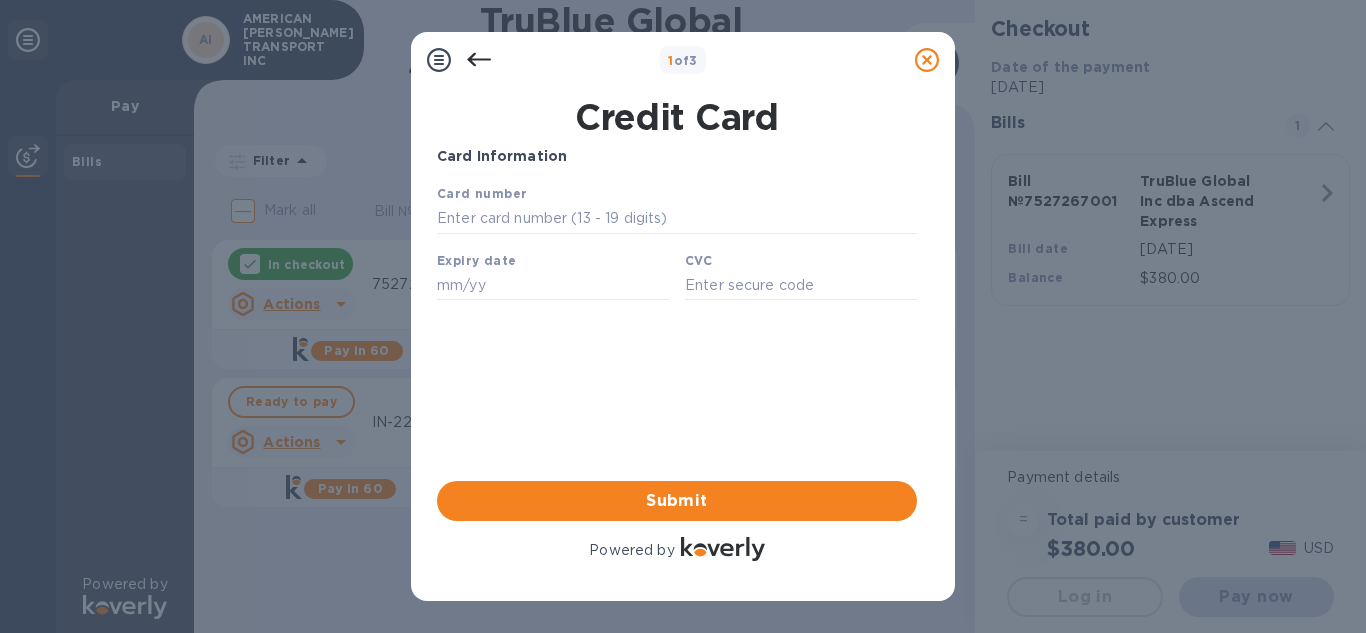 click at bounding box center [927, 60] 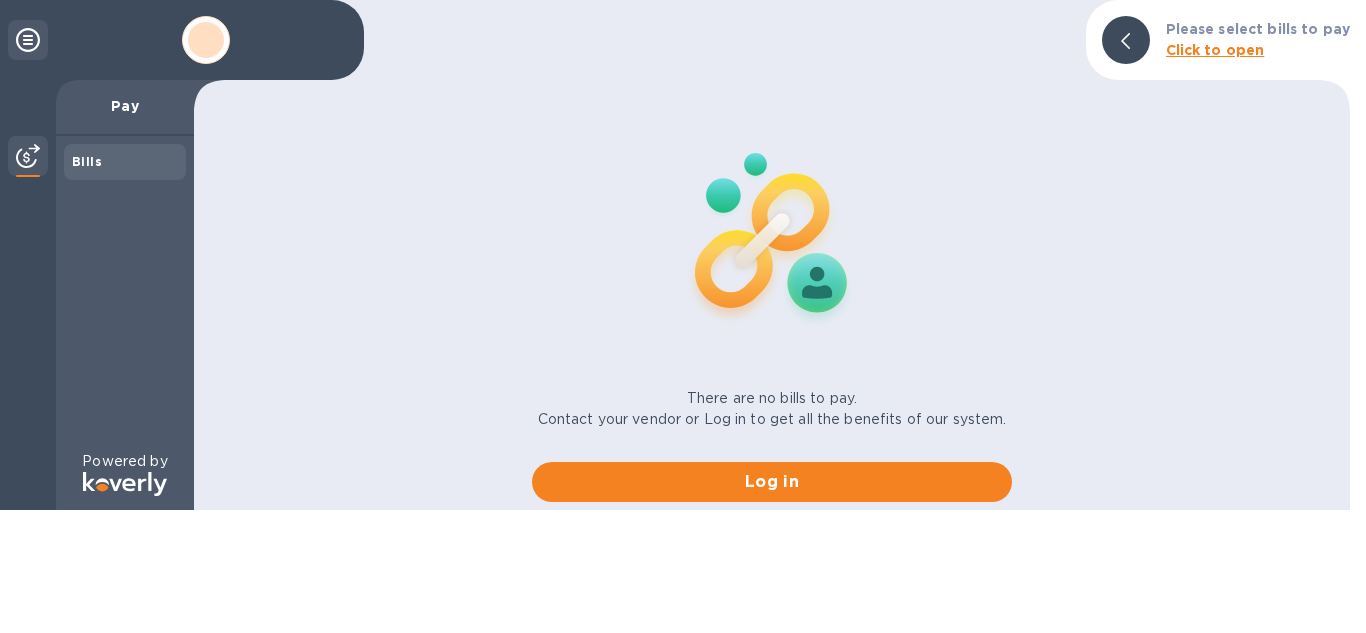 scroll, scrollTop: 0, scrollLeft: 0, axis: both 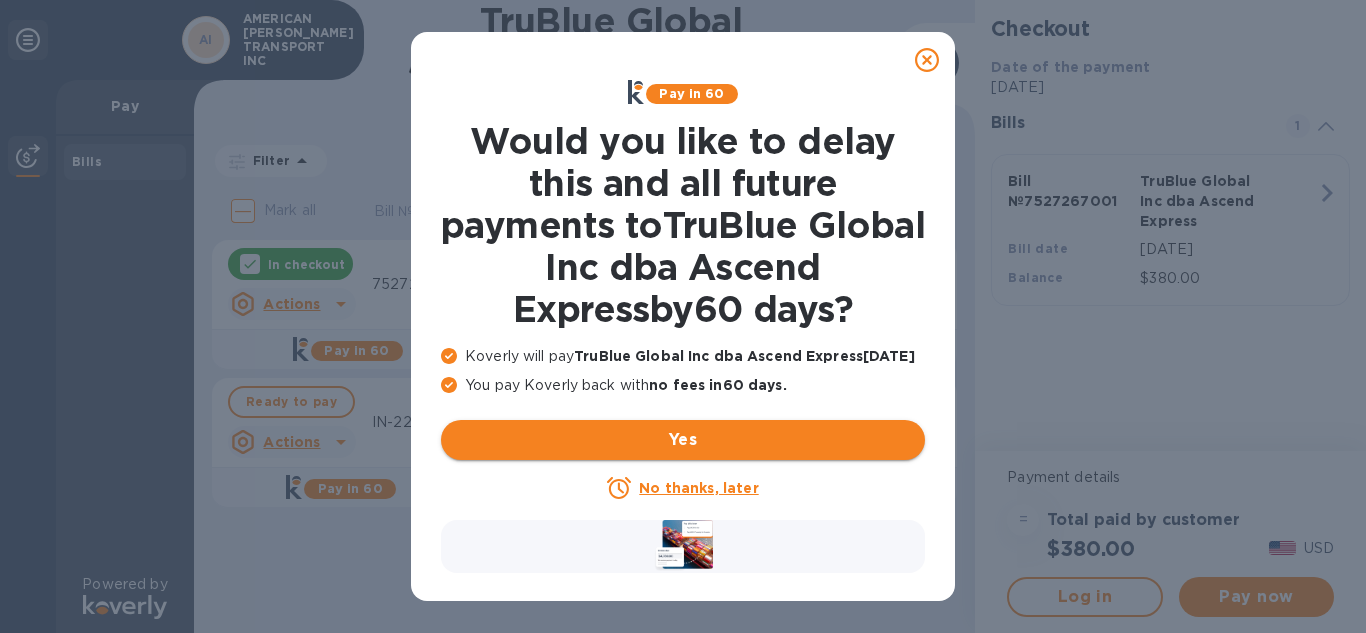 click on "Yes" at bounding box center [683, 440] 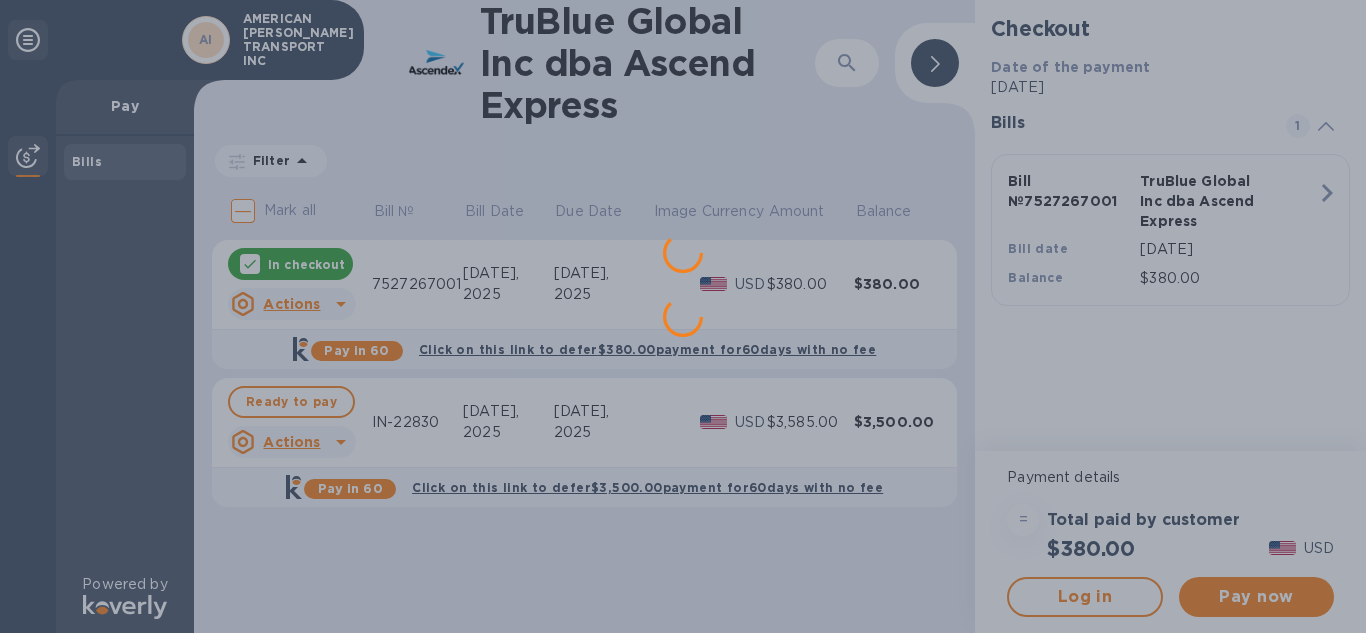 scroll, scrollTop: 0, scrollLeft: 0, axis: both 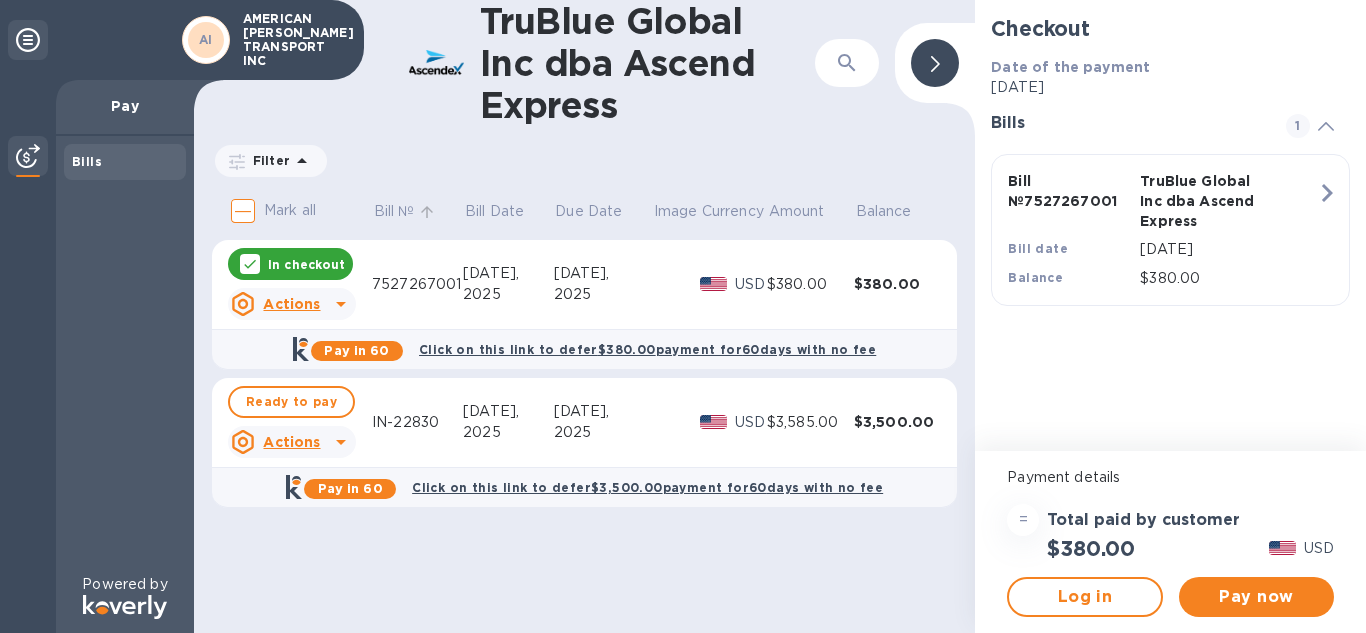 click on "Bill №" at bounding box center (394, 211) 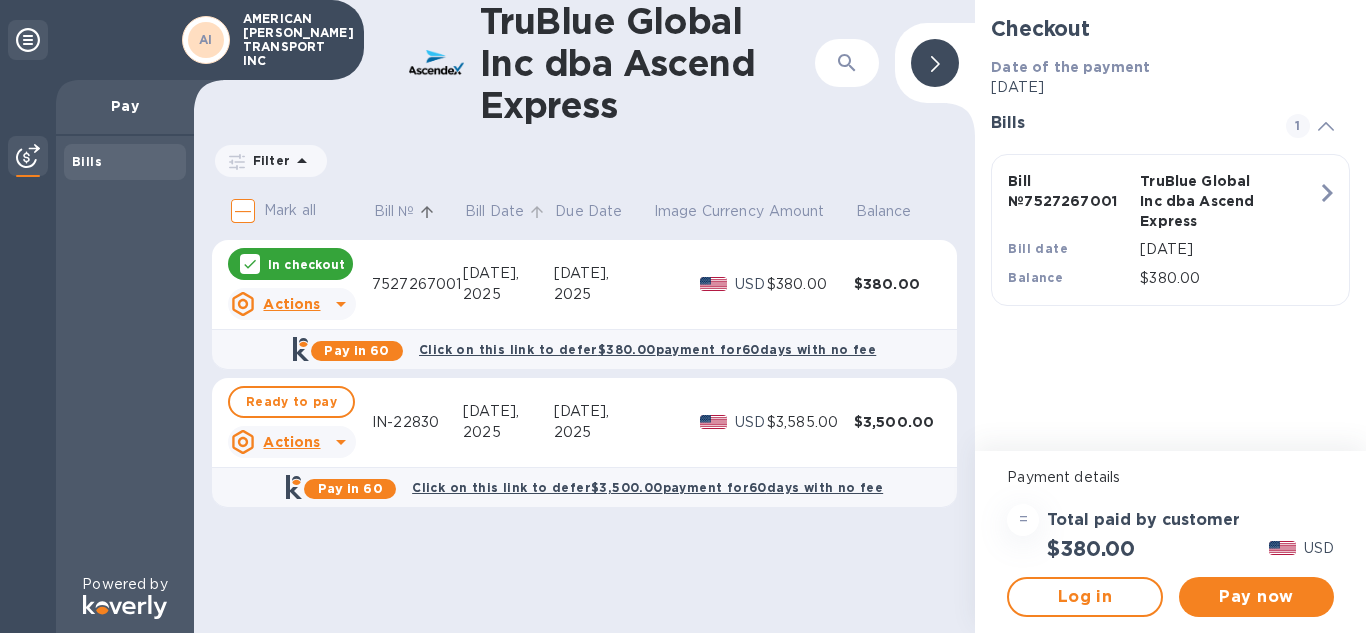 click on "Bill Date" at bounding box center [494, 211] 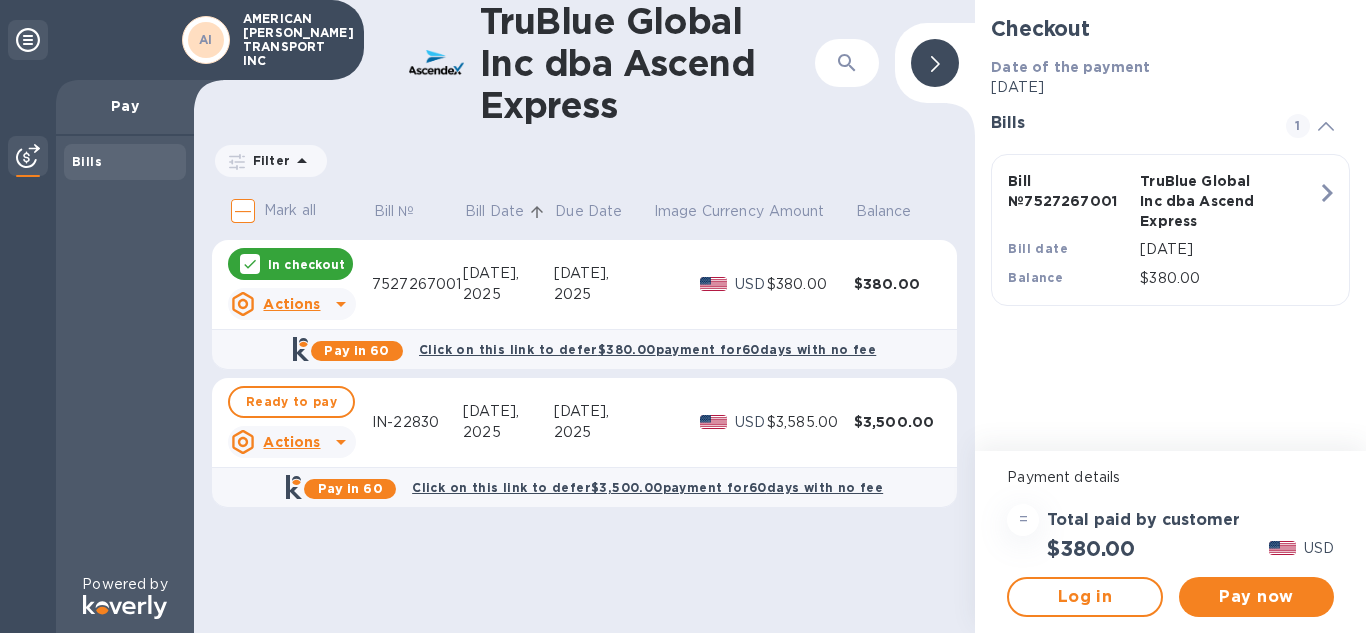 click on "Bill Date" at bounding box center [508, 214] 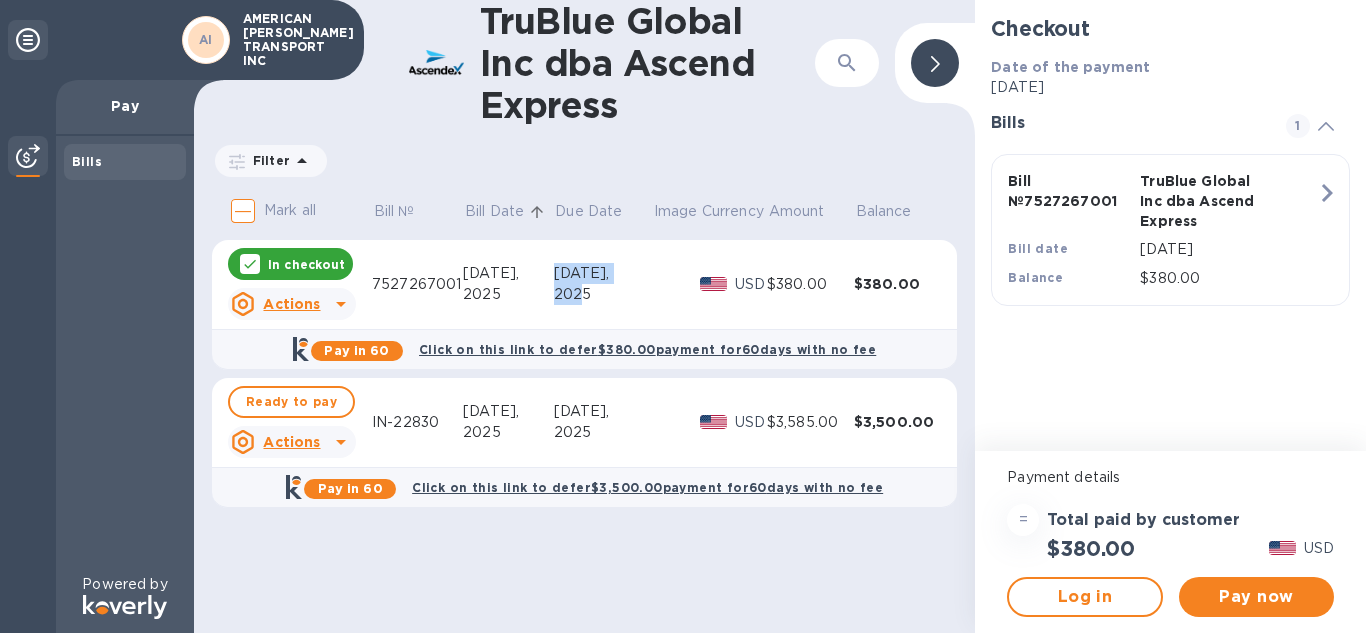 drag, startPoint x: 552, startPoint y: 273, endPoint x: 577, endPoint y: 315, distance: 48.8774 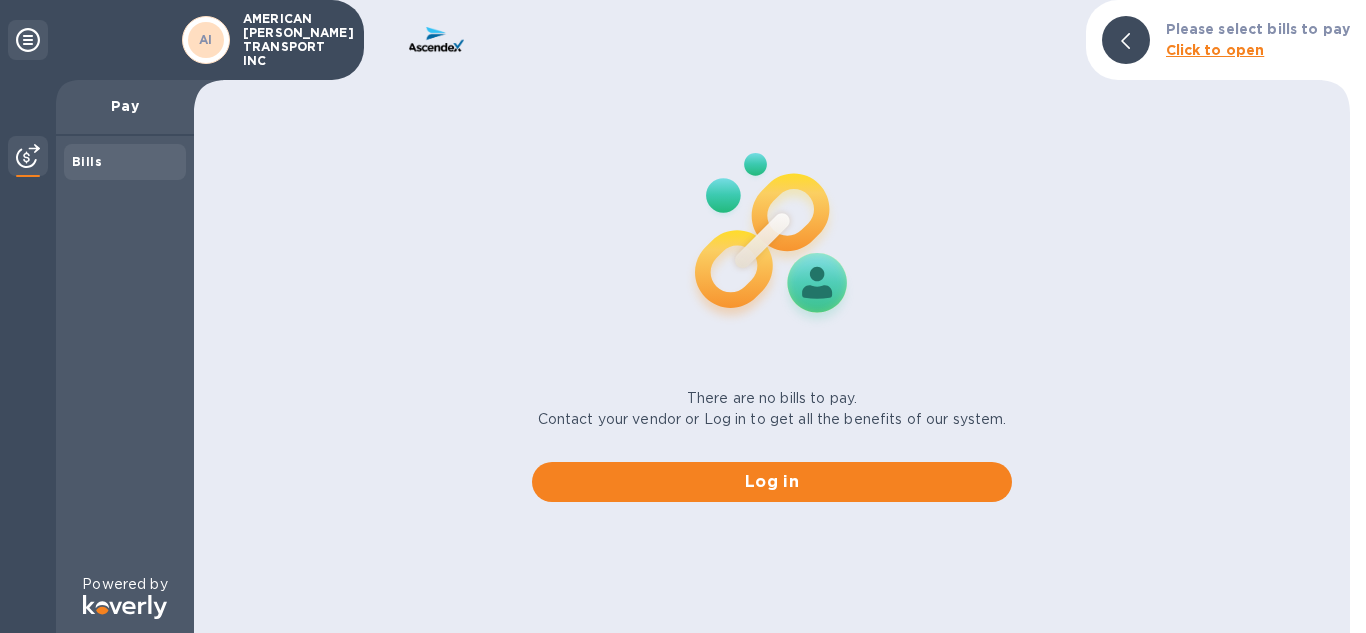 scroll, scrollTop: 0, scrollLeft: 0, axis: both 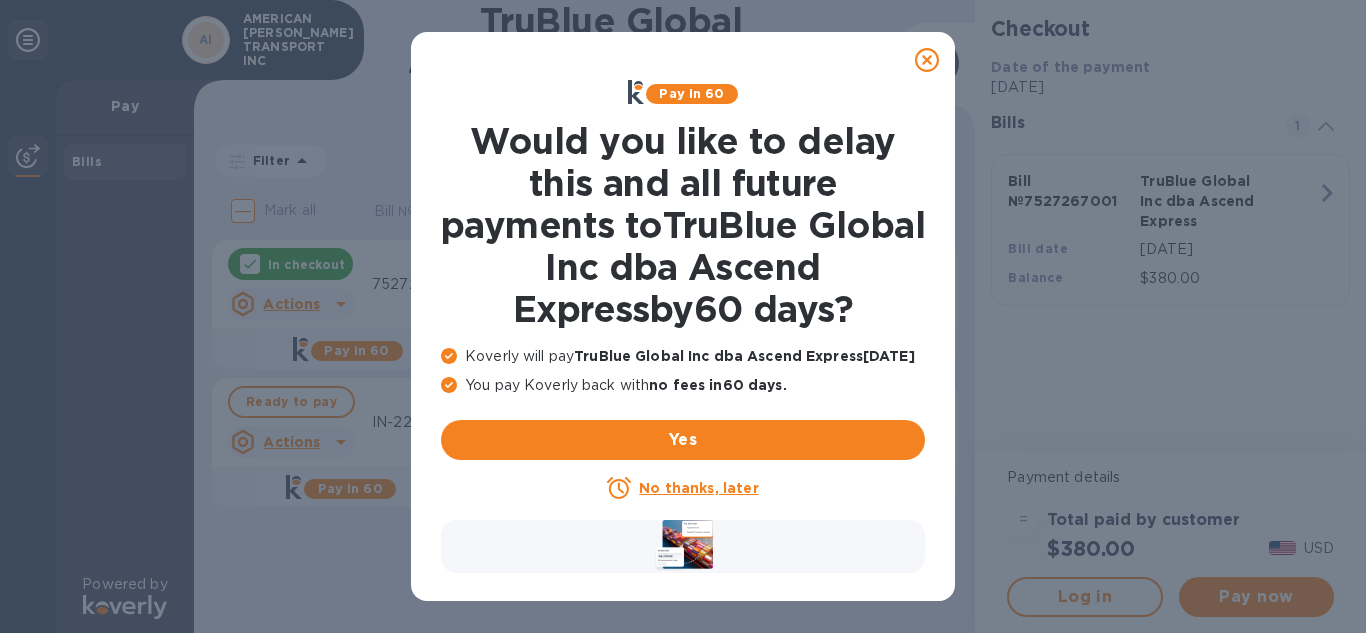 click 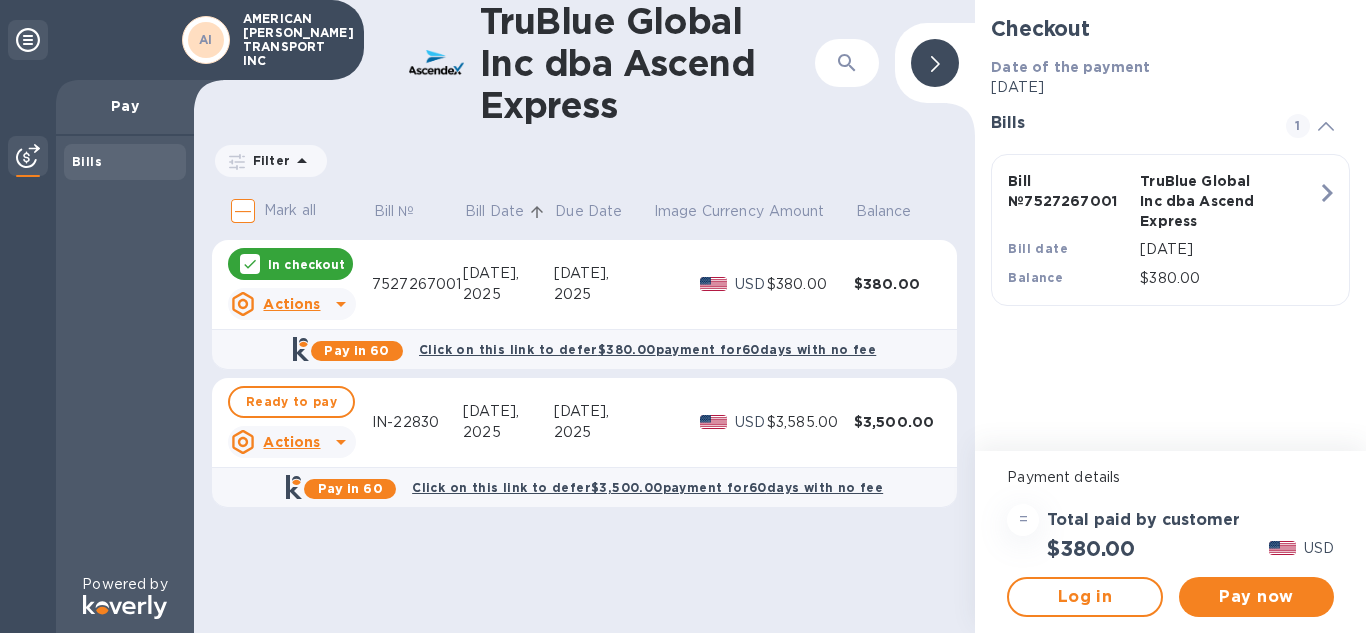 click at bounding box center [676, 285] 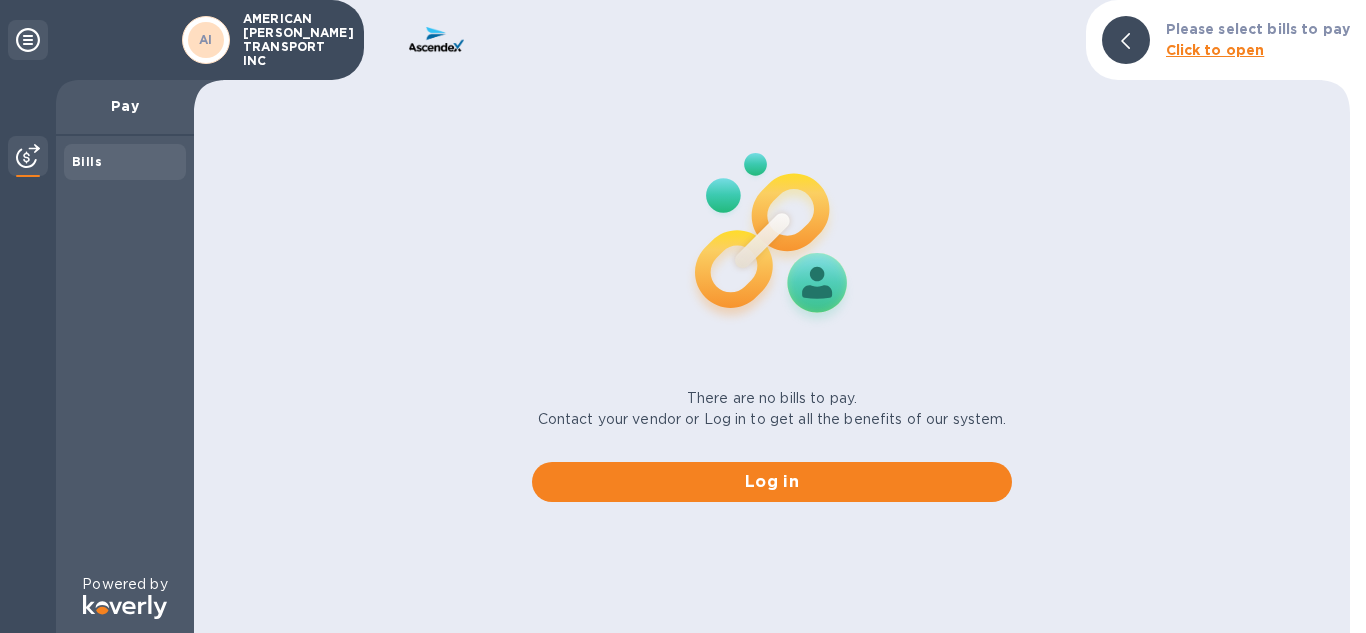 scroll, scrollTop: 0, scrollLeft: 0, axis: both 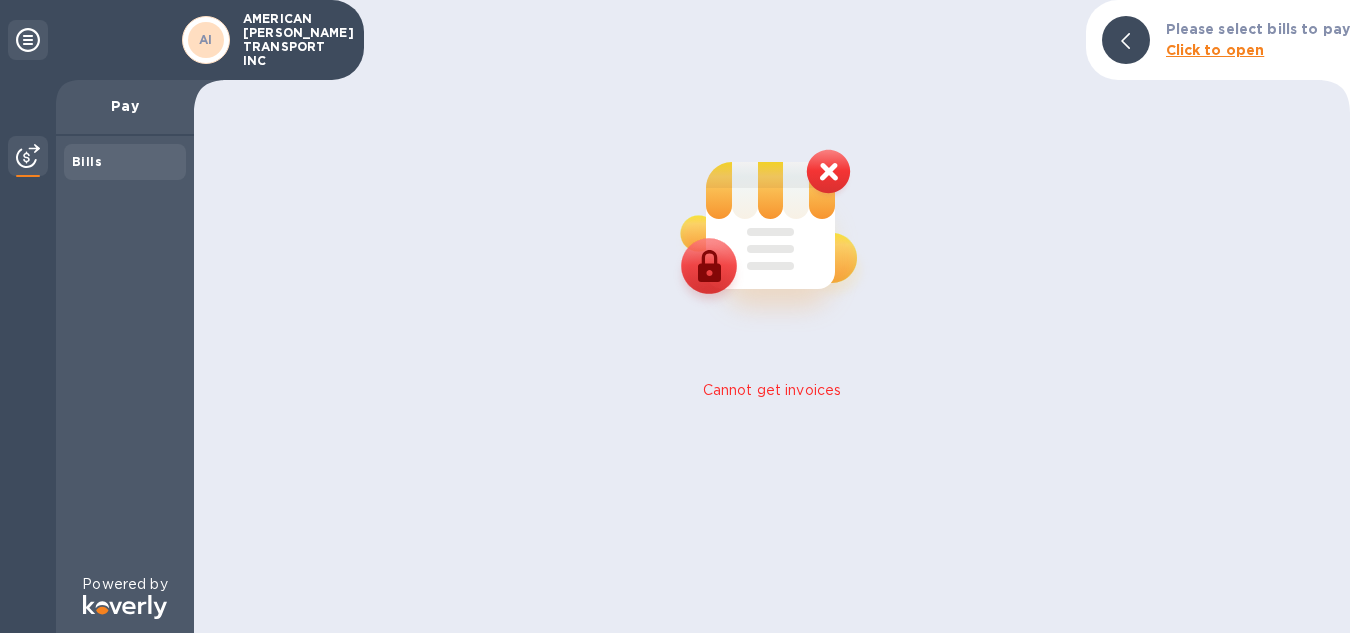 click at bounding box center (772, 228) 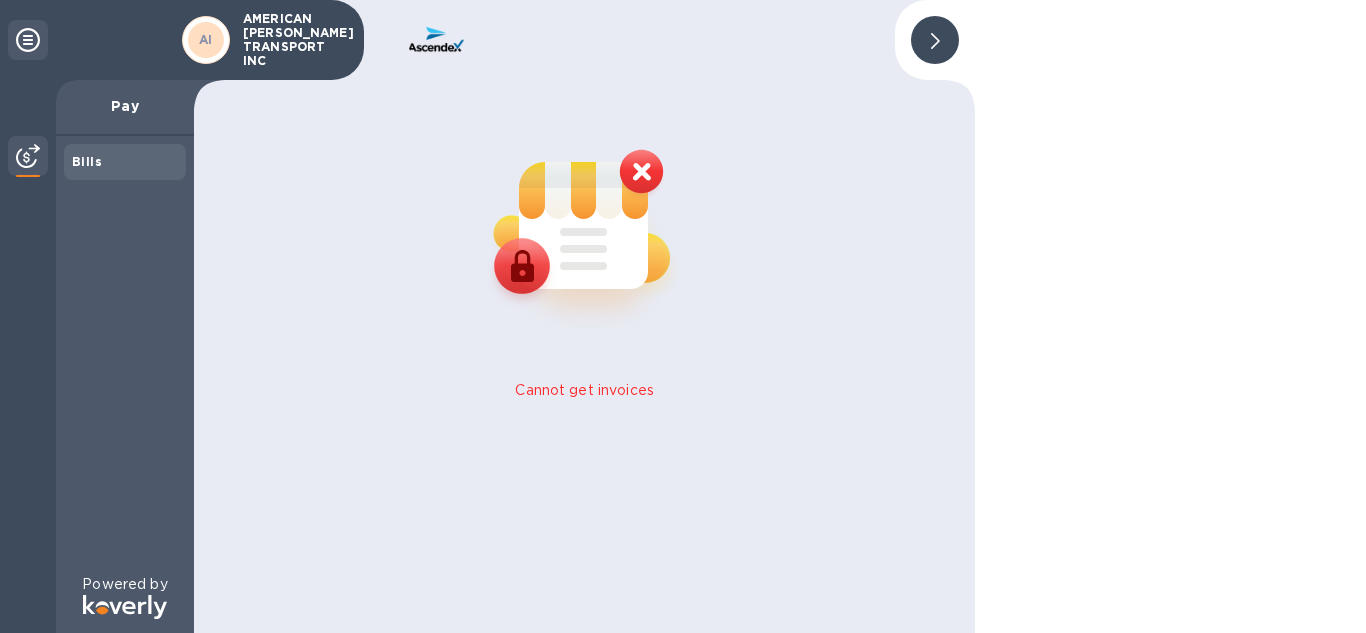 click at bounding box center [935, 40] 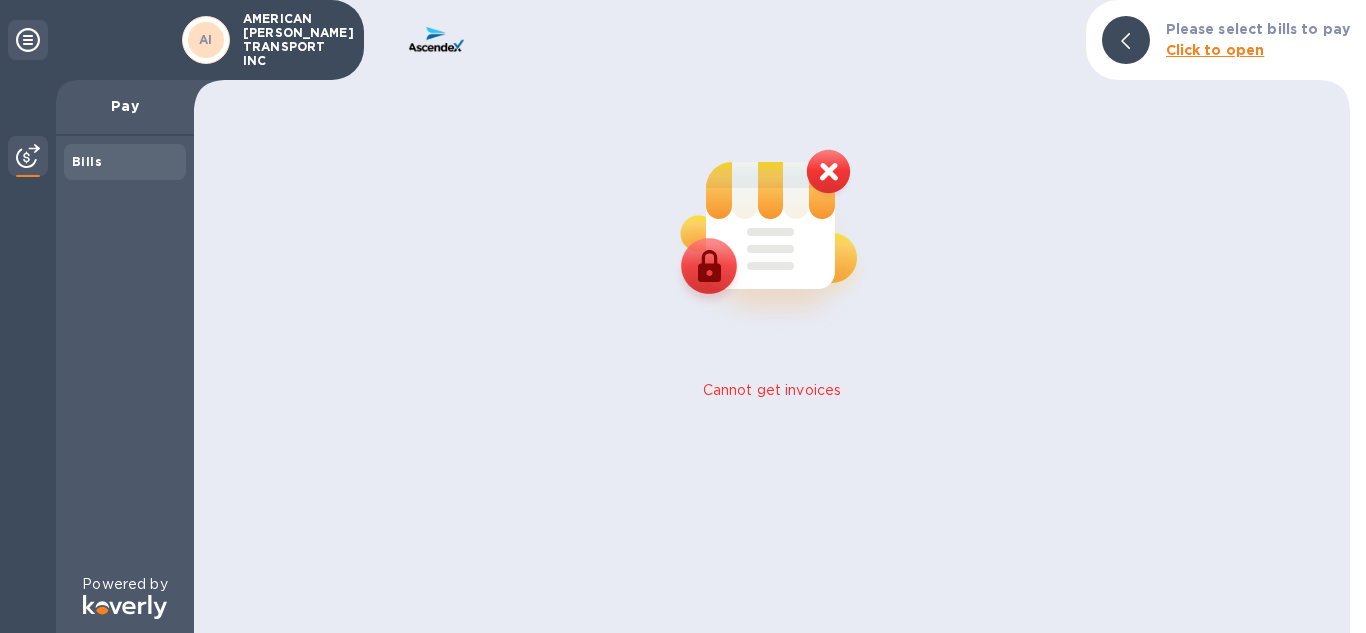 drag, startPoint x: 110, startPoint y: 153, endPoint x: 115, endPoint y: 167, distance: 14.866069 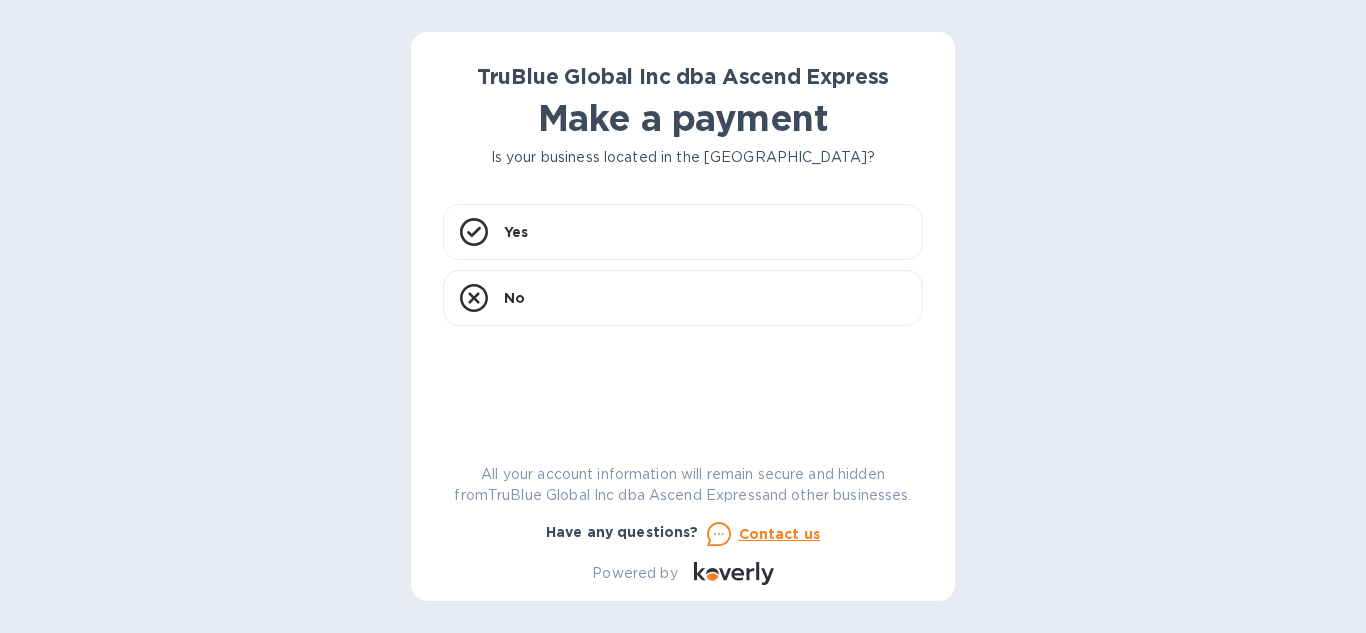scroll, scrollTop: 0, scrollLeft: 0, axis: both 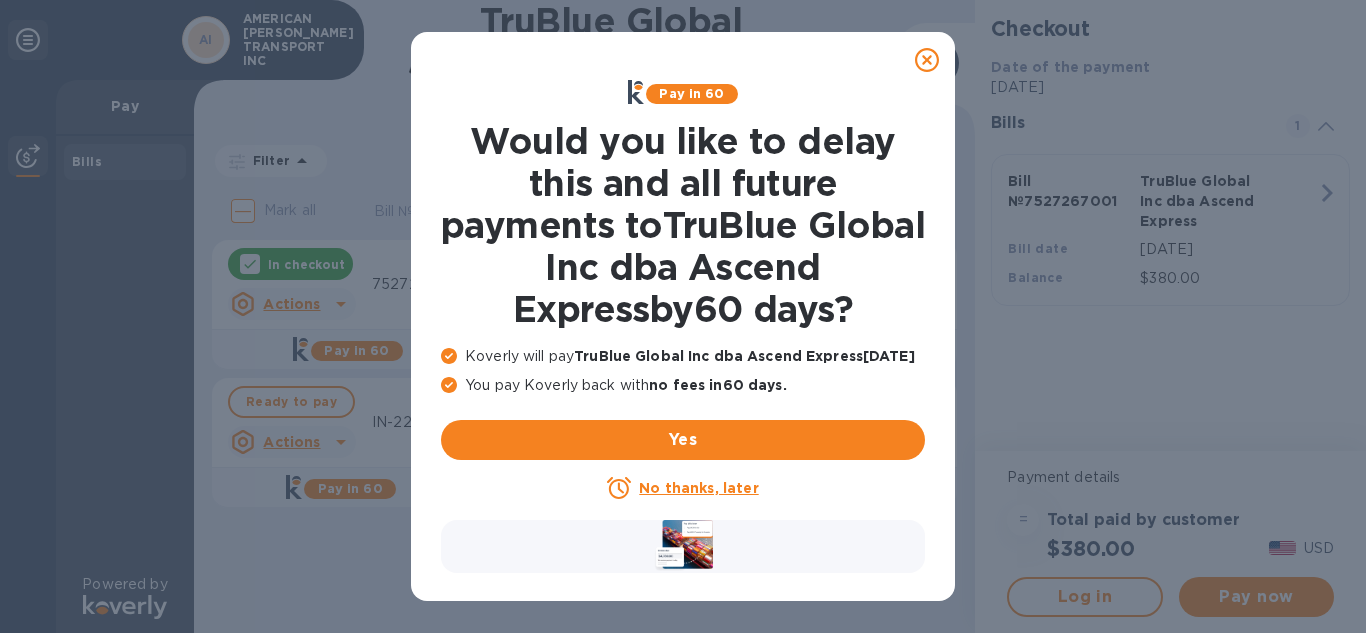 click 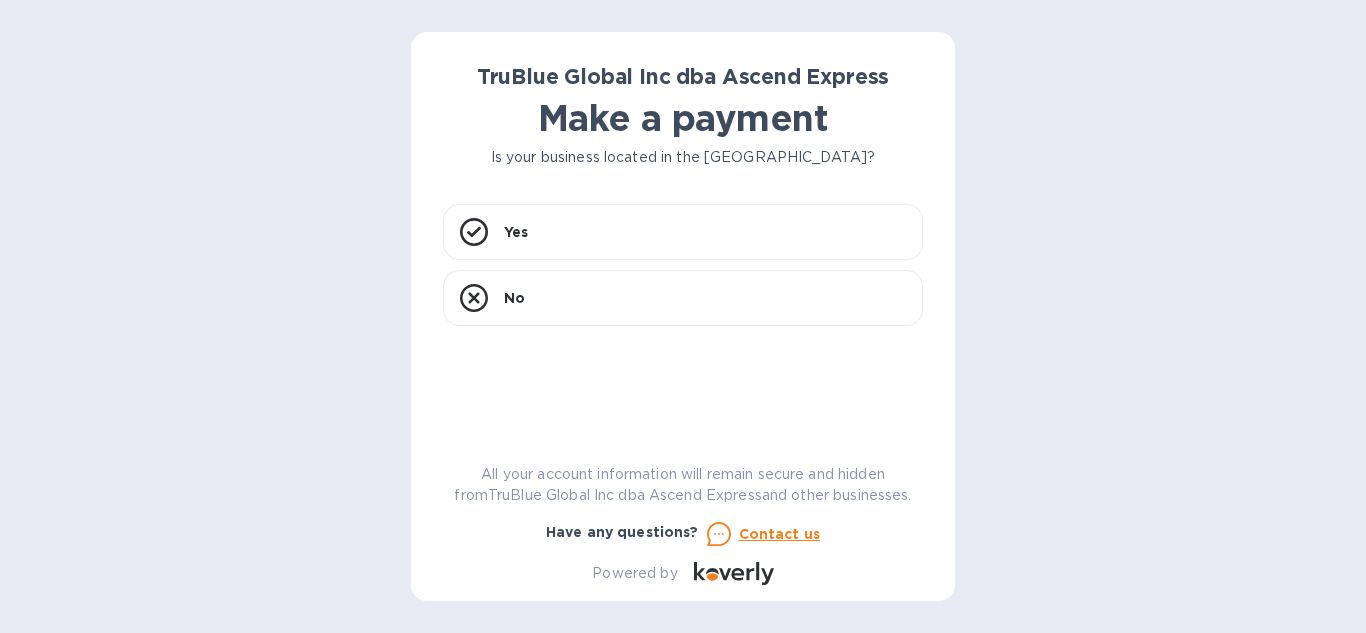 scroll, scrollTop: 0, scrollLeft: 0, axis: both 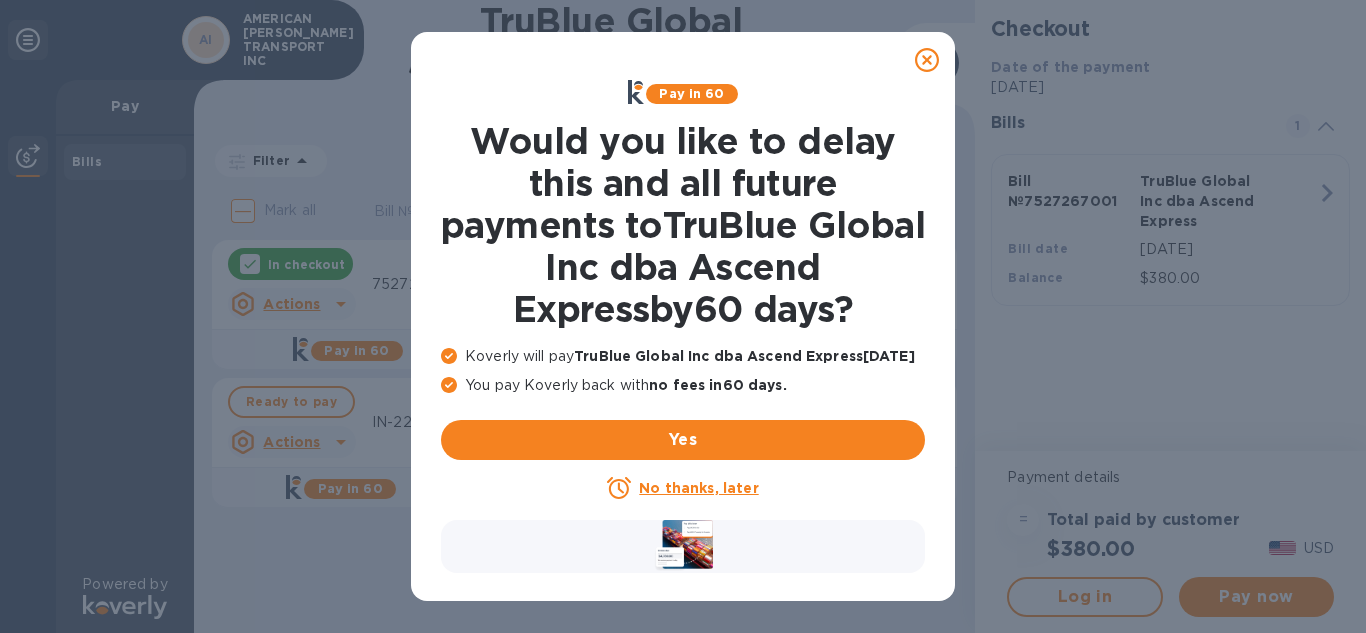 click 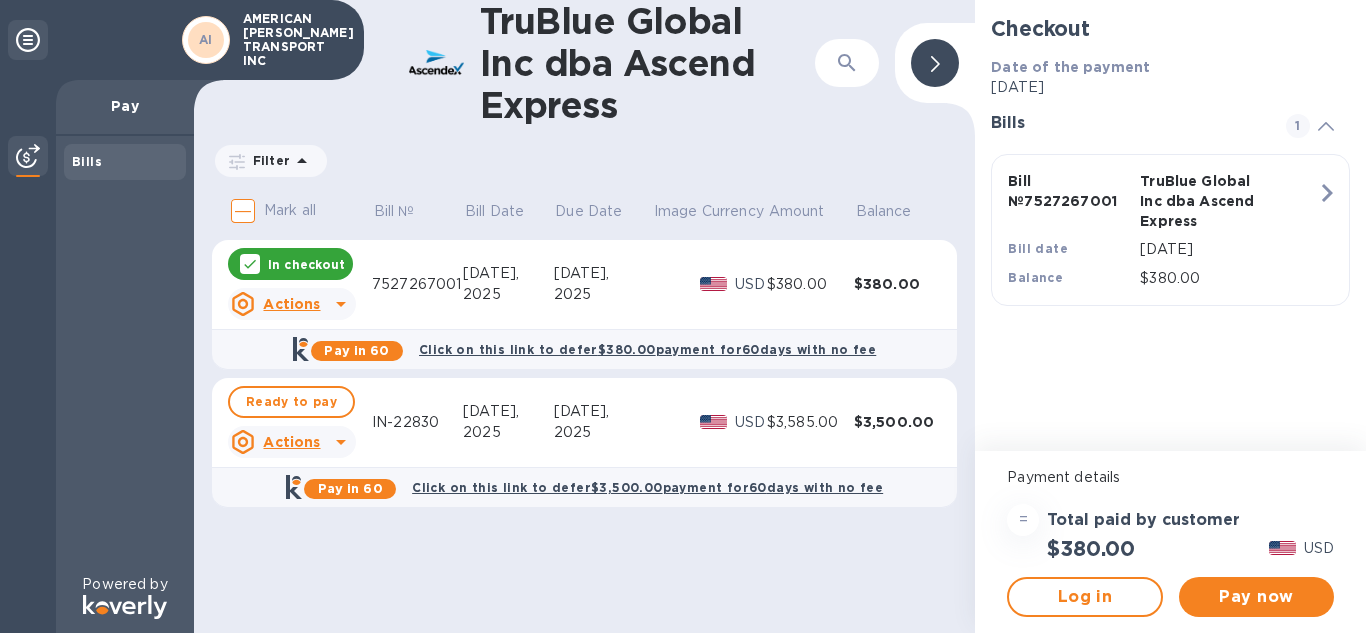 click 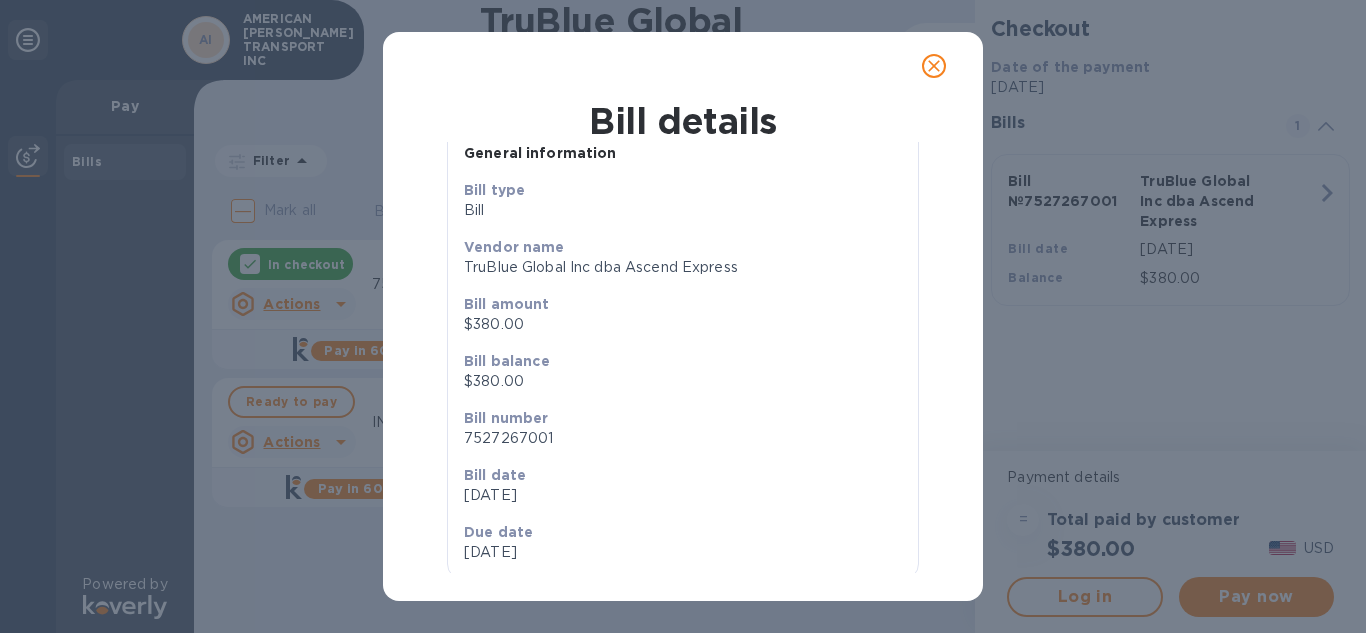 scroll, scrollTop: 79, scrollLeft: 0, axis: vertical 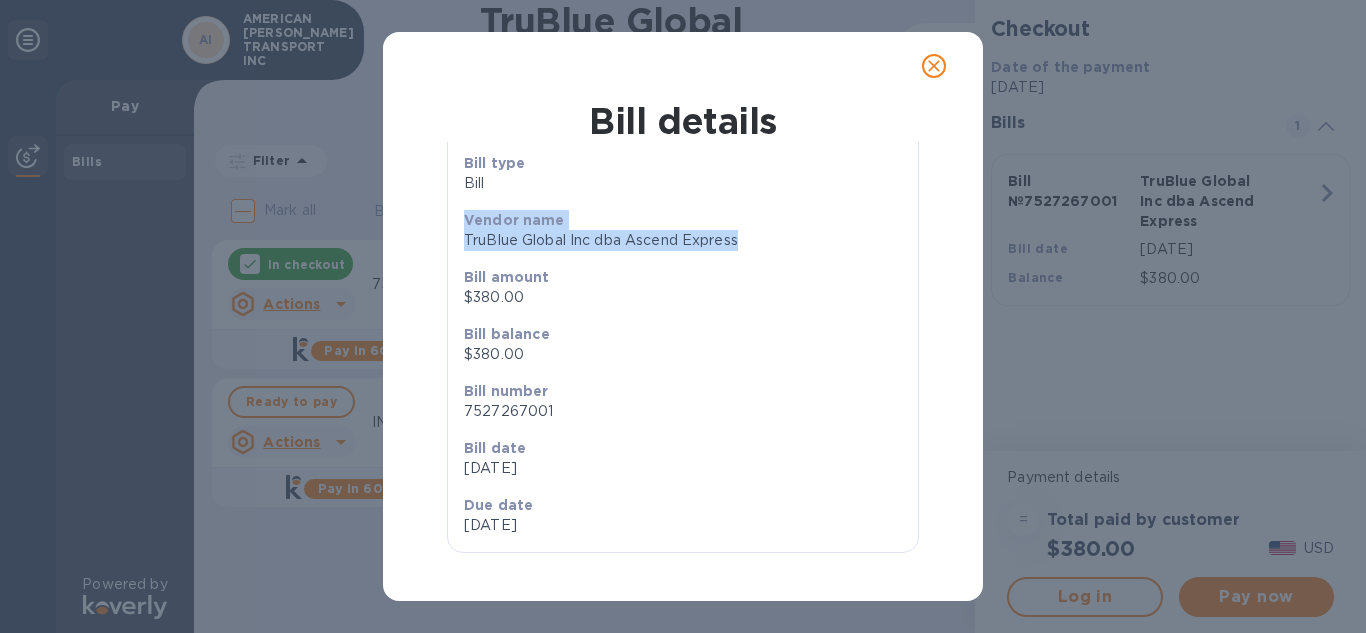 drag, startPoint x: 463, startPoint y: 221, endPoint x: 790, endPoint y: 246, distance: 327.95425 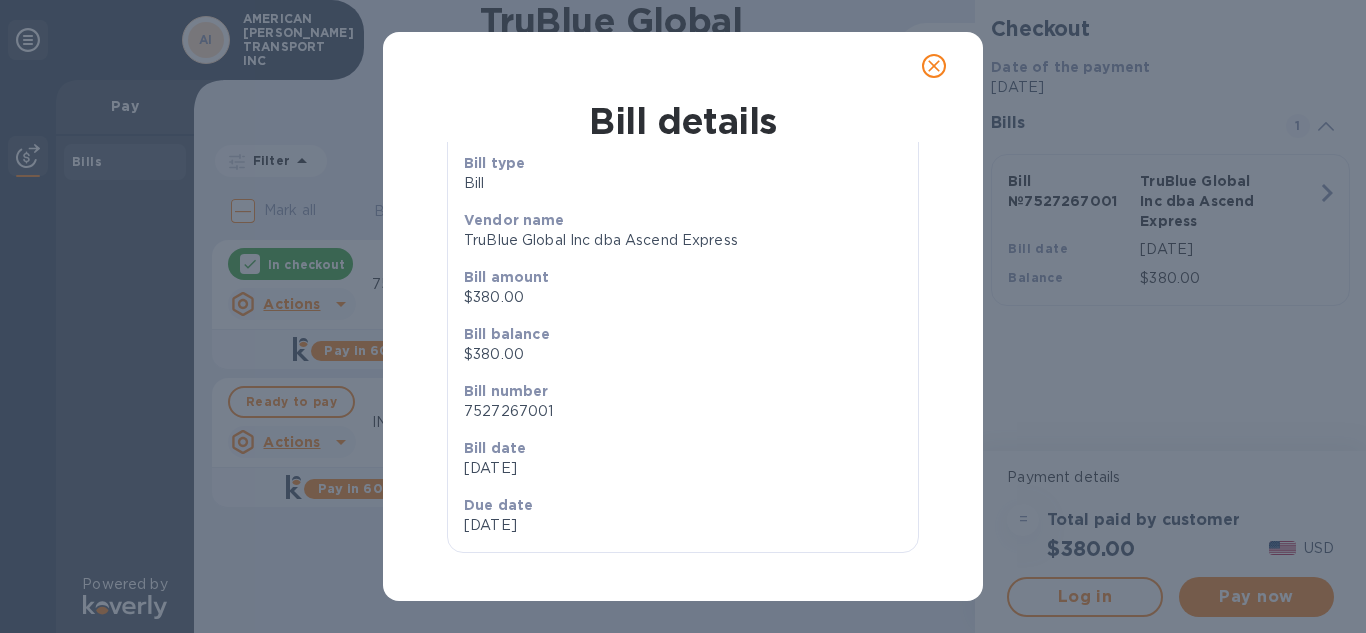 click on "Bill amount $380.00" at bounding box center (683, 287) 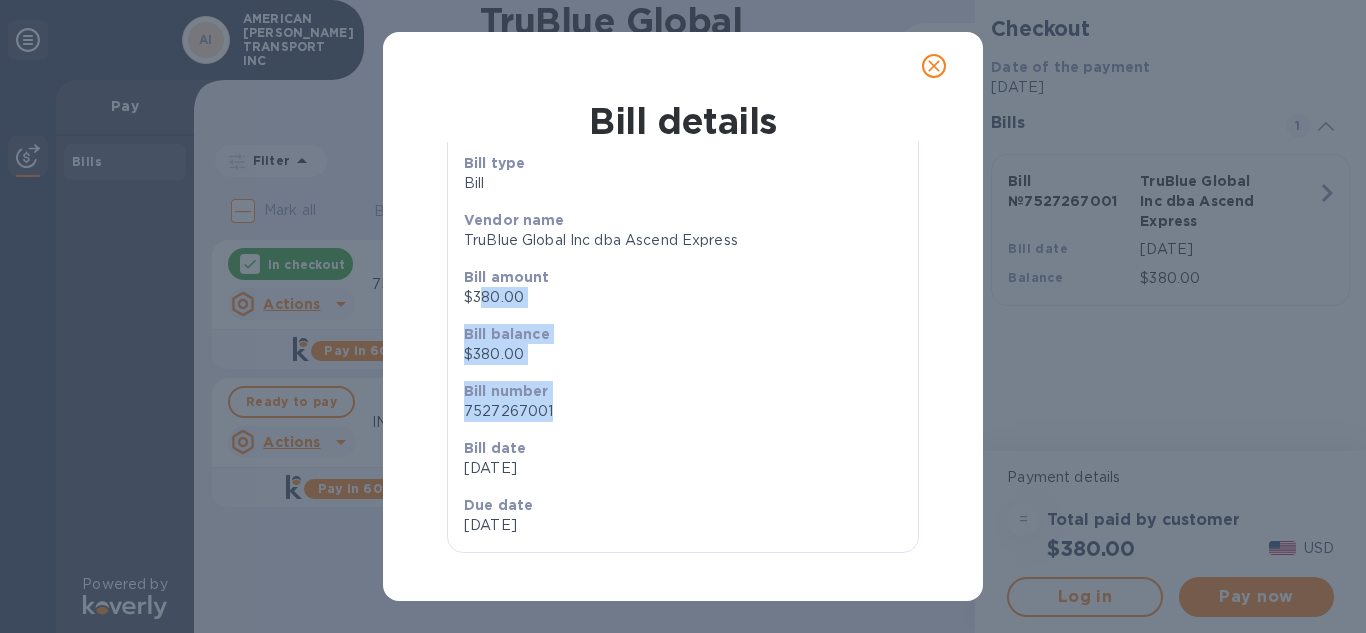 drag, startPoint x: 481, startPoint y: 293, endPoint x: 593, endPoint y: 429, distance: 176.18172 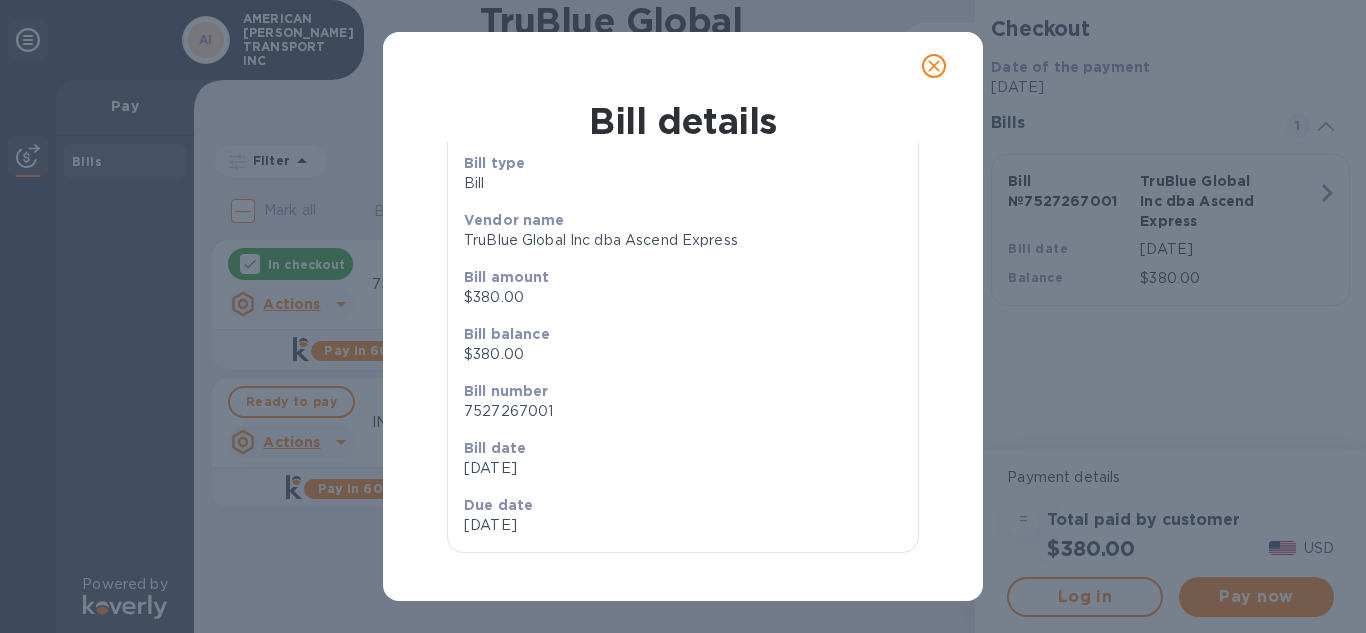 click on "Bill date Mar 26 2025" at bounding box center (683, 458) 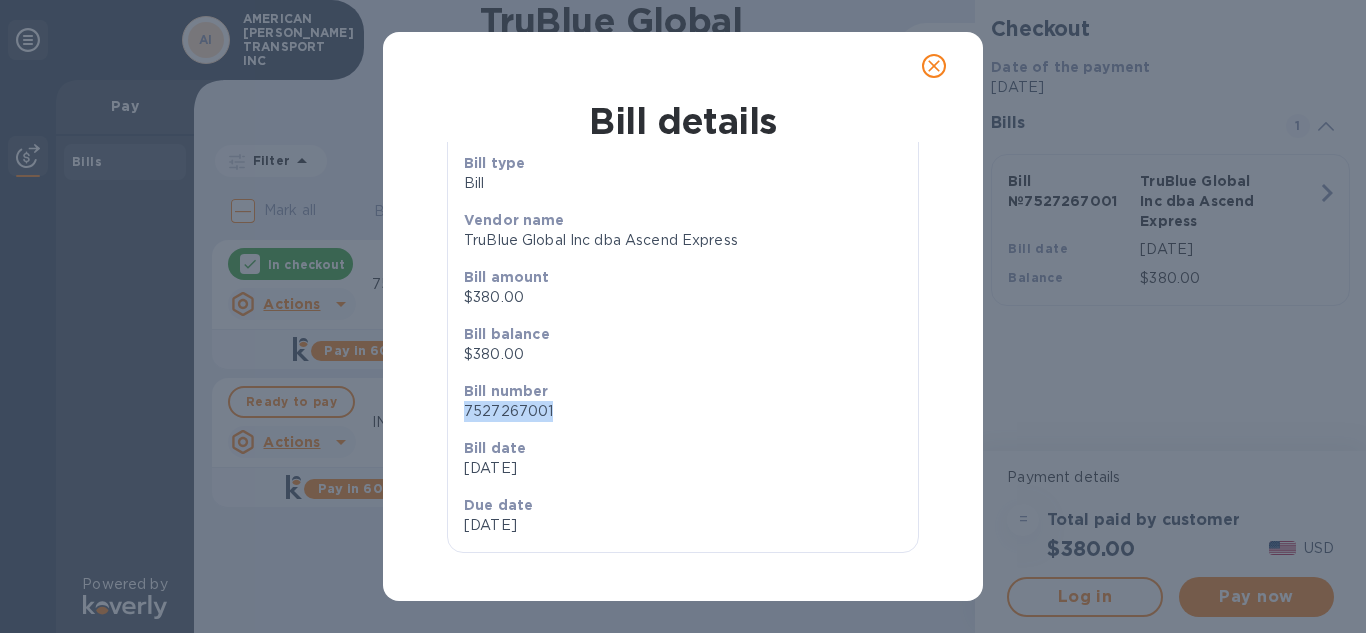 click on "7527267001" at bounding box center (683, 411) 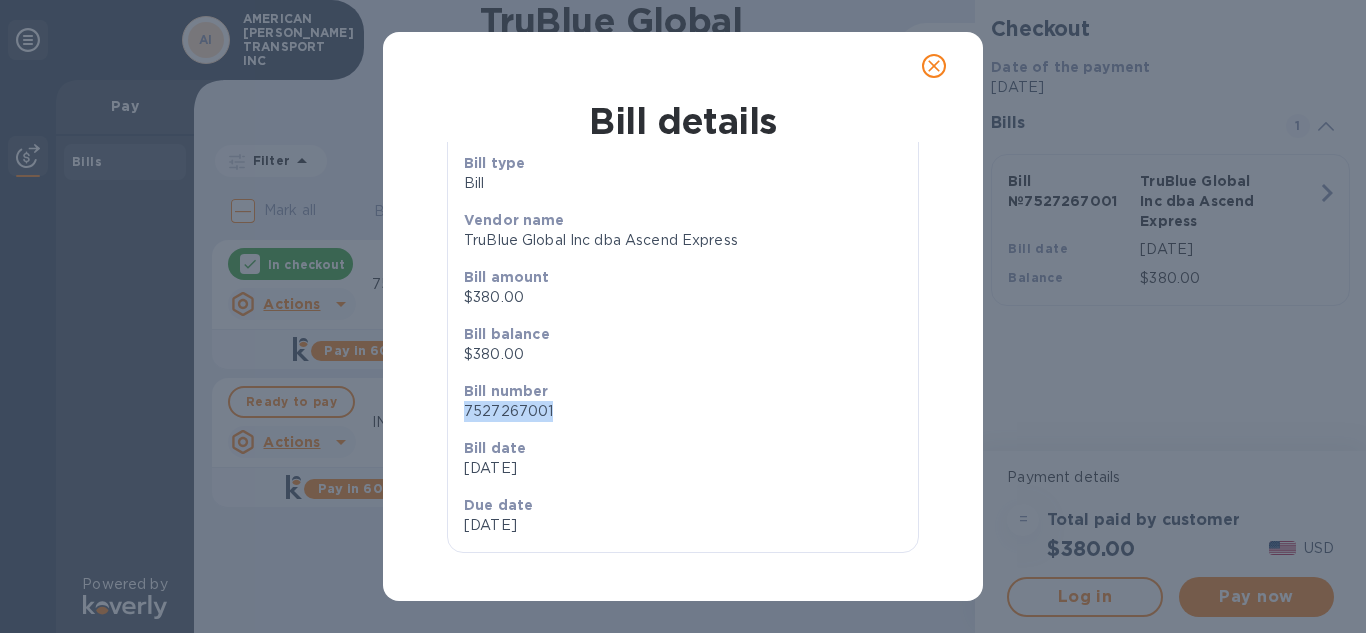 copy on "7527267001" 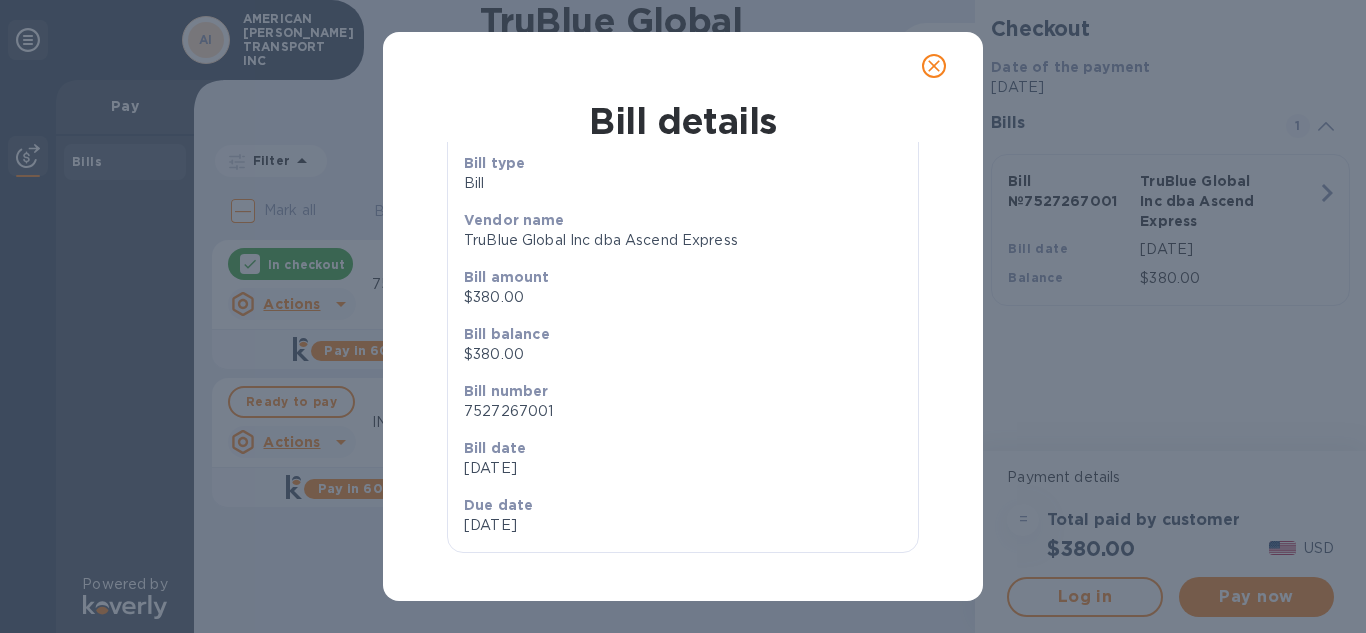 click on "Bill date" at bounding box center (683, 448) 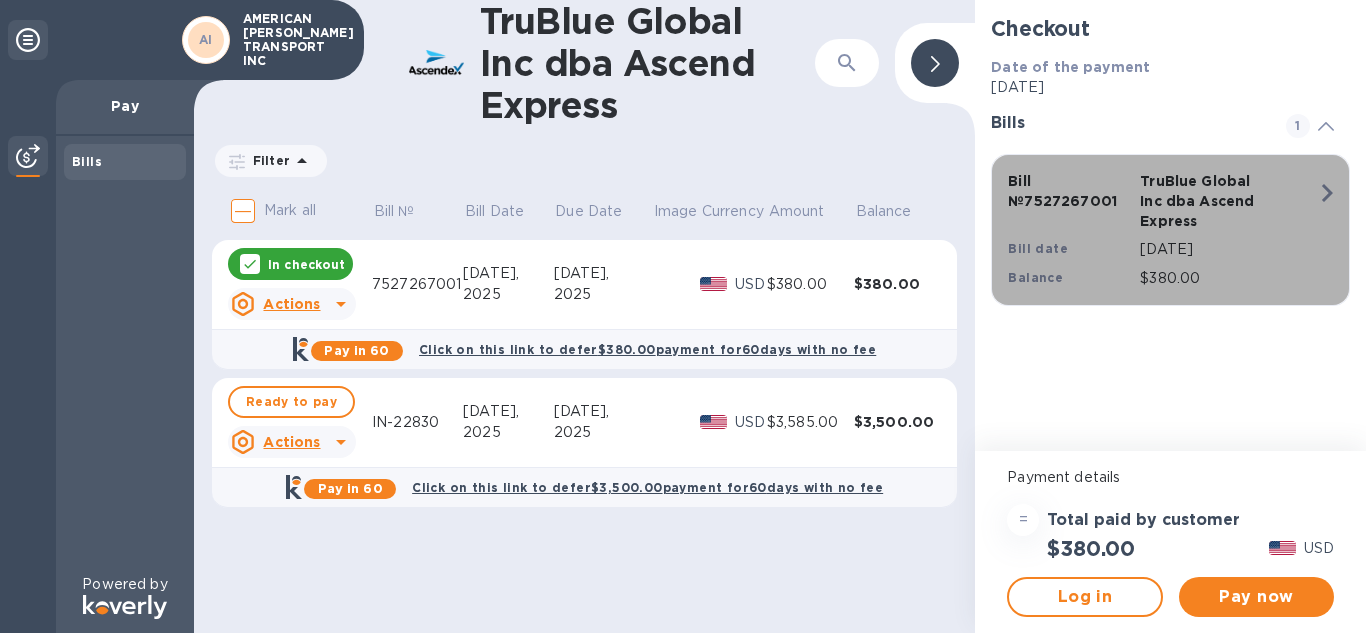 drag, startPoint x: 1003, startPoint y: 201, endPoint x: 1115, endPoint y: 207, distance: 112.1606 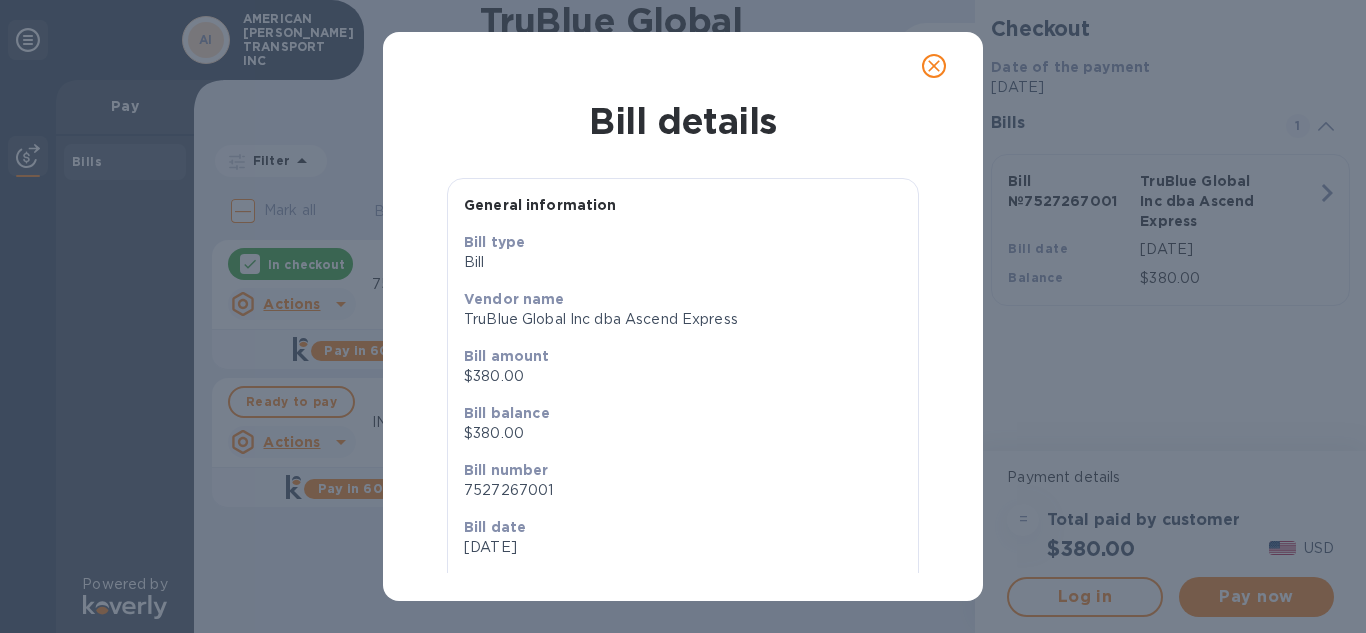 click on "Bill details General information Bill type Bill Vendor name TruBlue Global Inc dba Ascend Express Bill amount $380.00 Bill balance $380.00 Bill number 7527267001 Bill date Mar 26 2025 Due date Mar 26 2025" at bounding box center (683, 316) 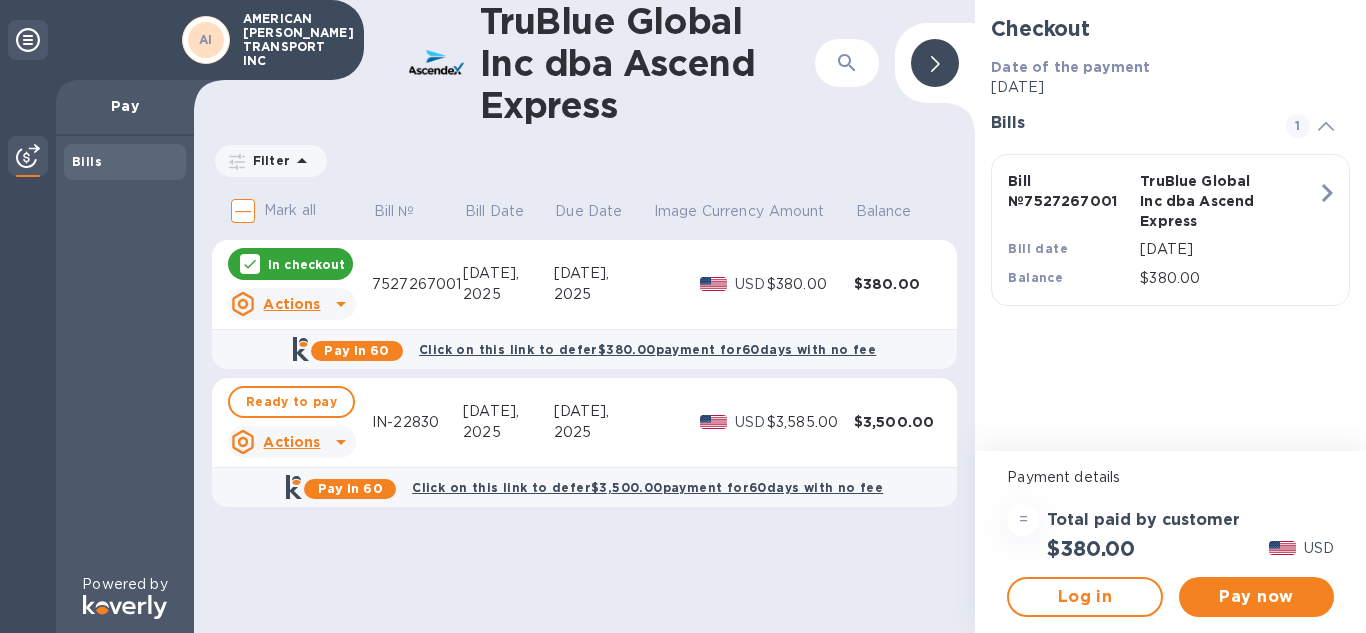click on "[DATE]," at bounding box center [508, 411] 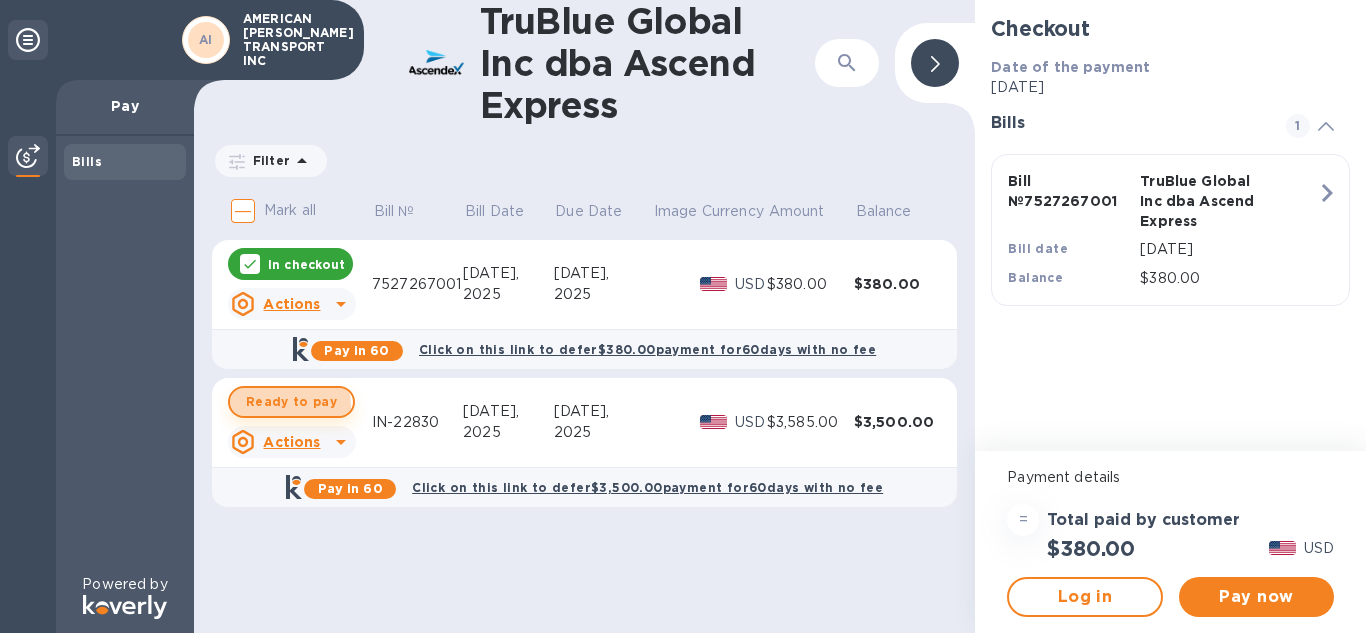 click on "Ready to pay" at bounding box center [291, 402] 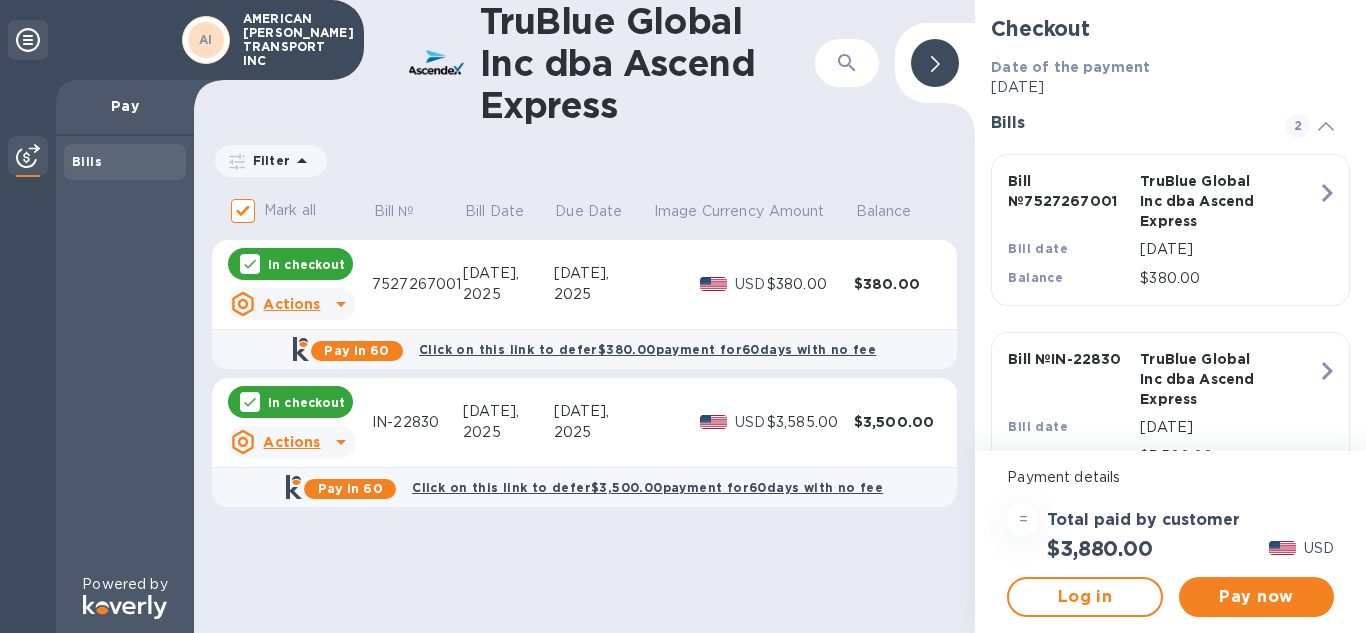 click on "Actions" at bounding box center [291, 442] 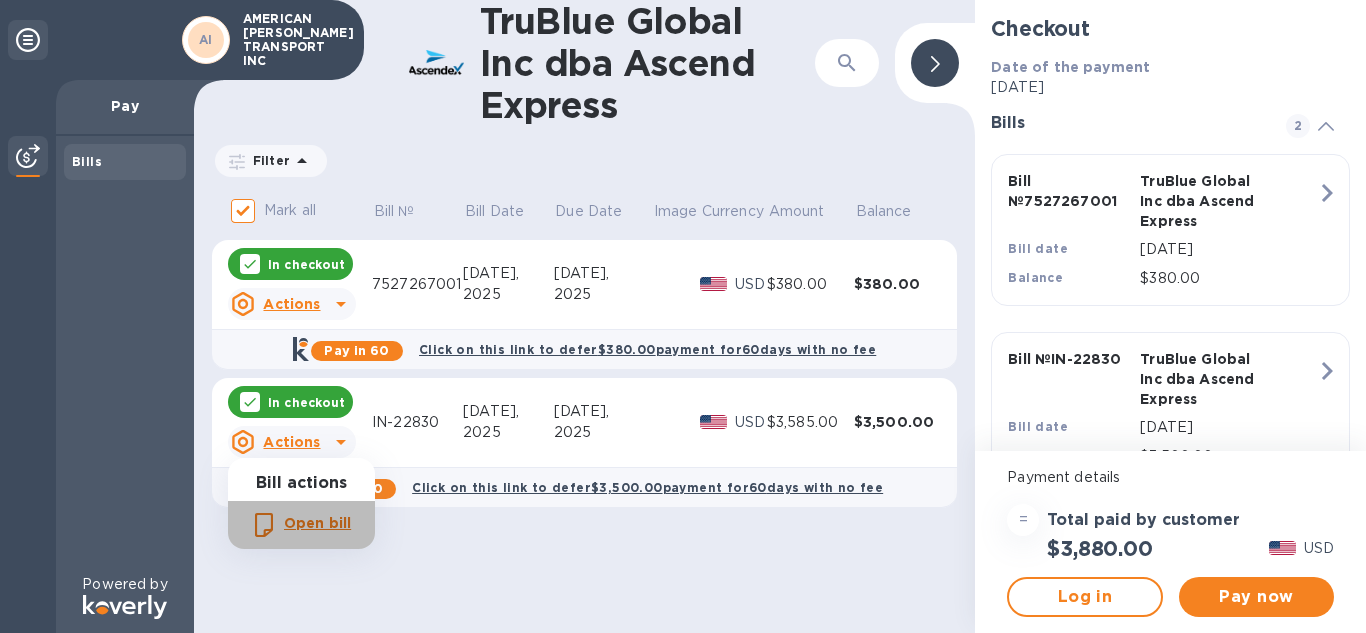 click on "Open bill" at bounding box center (317, 523) 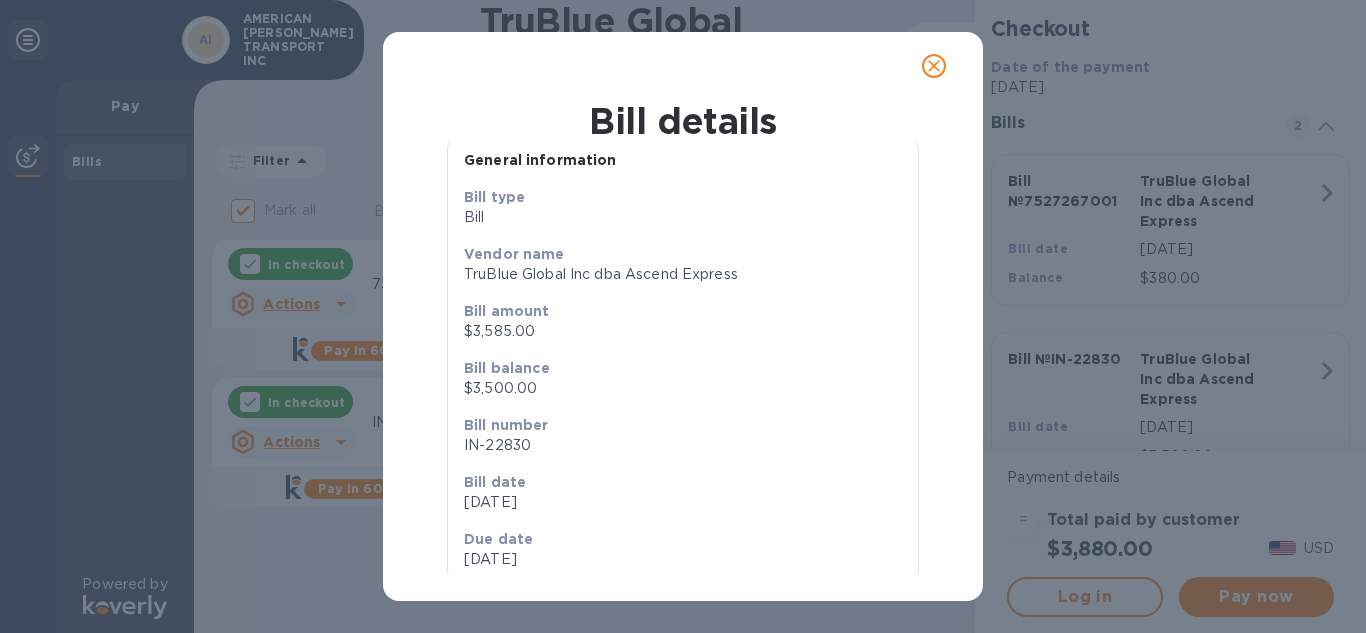 scroll, scrollTop: 79, scrollLeft: 0, axis: vertical 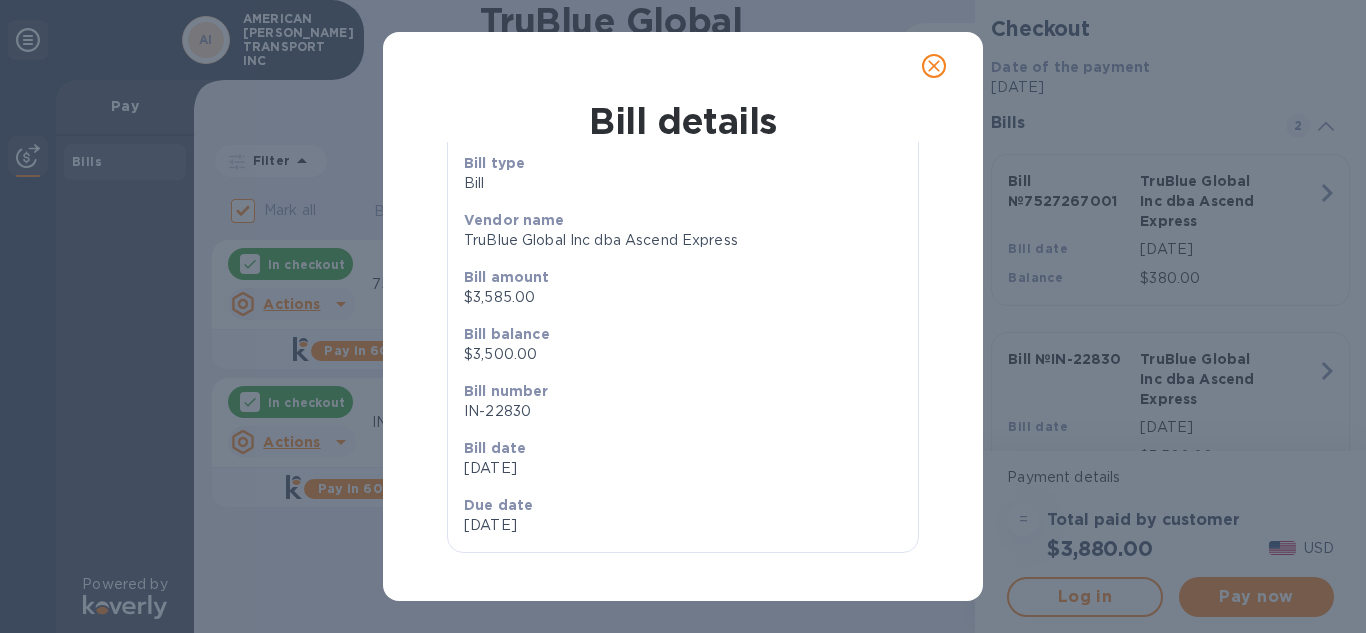 click 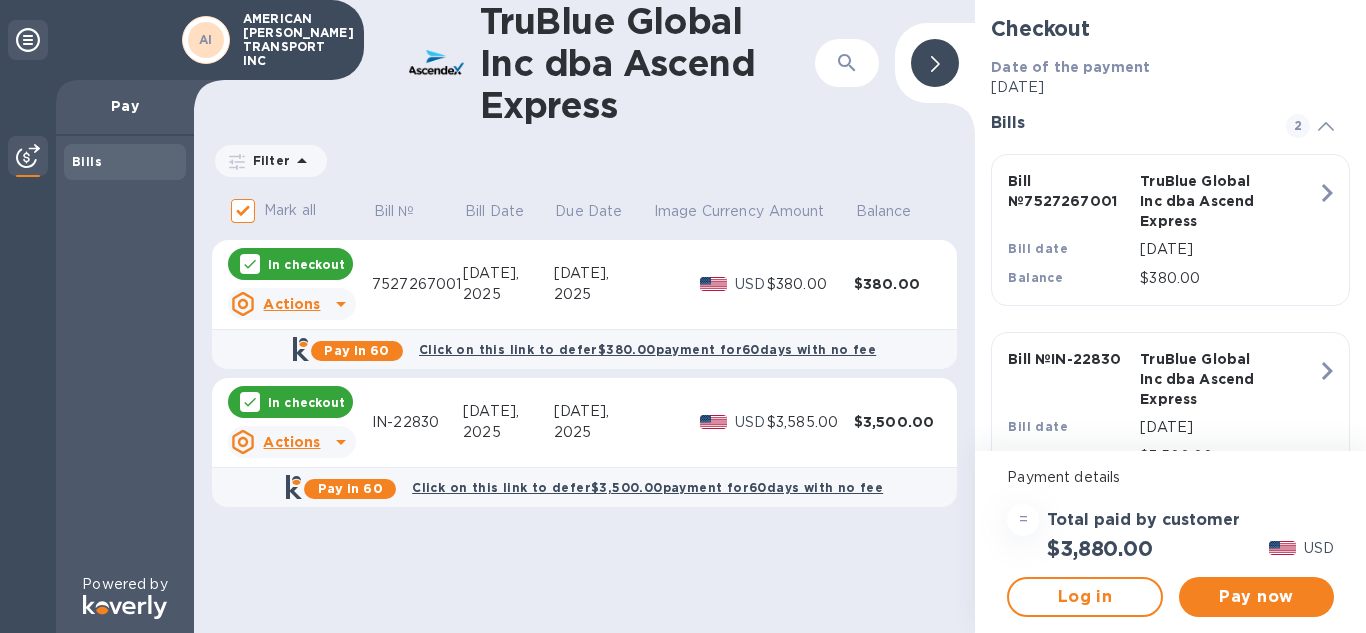 scroll, scrollTop: 37, scrollLeft: 0, axis: vertical 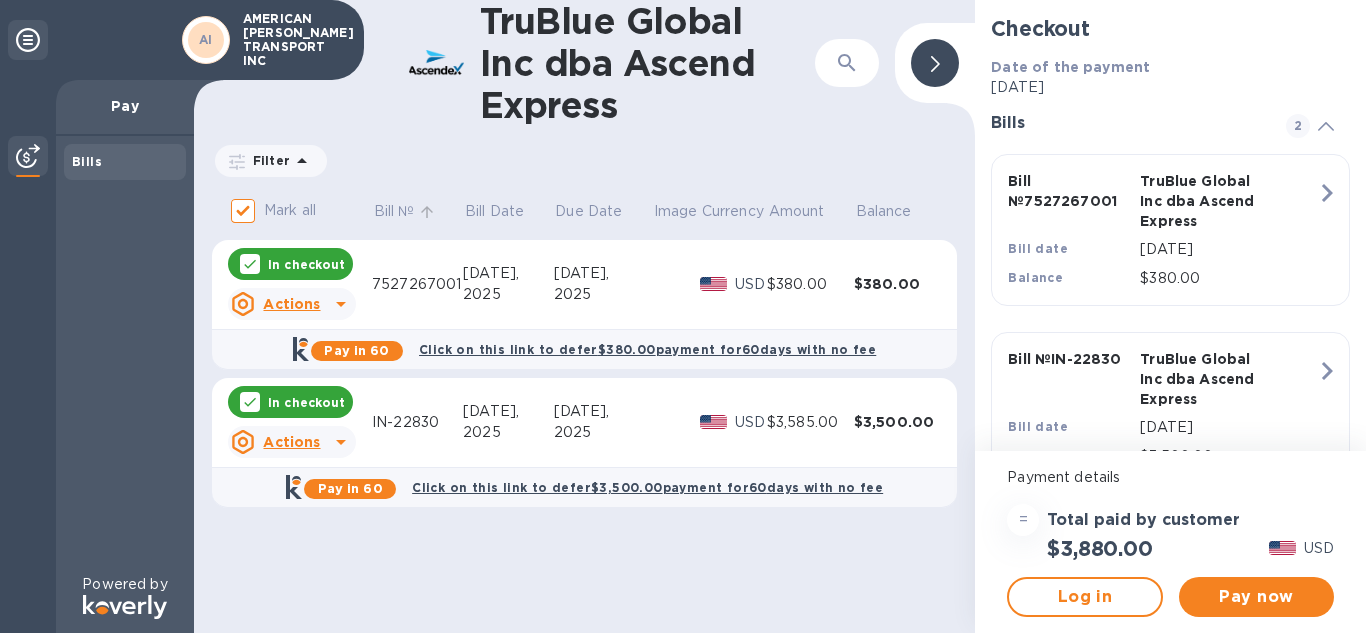 click on "Bill №" at bounding box center (394, 211) 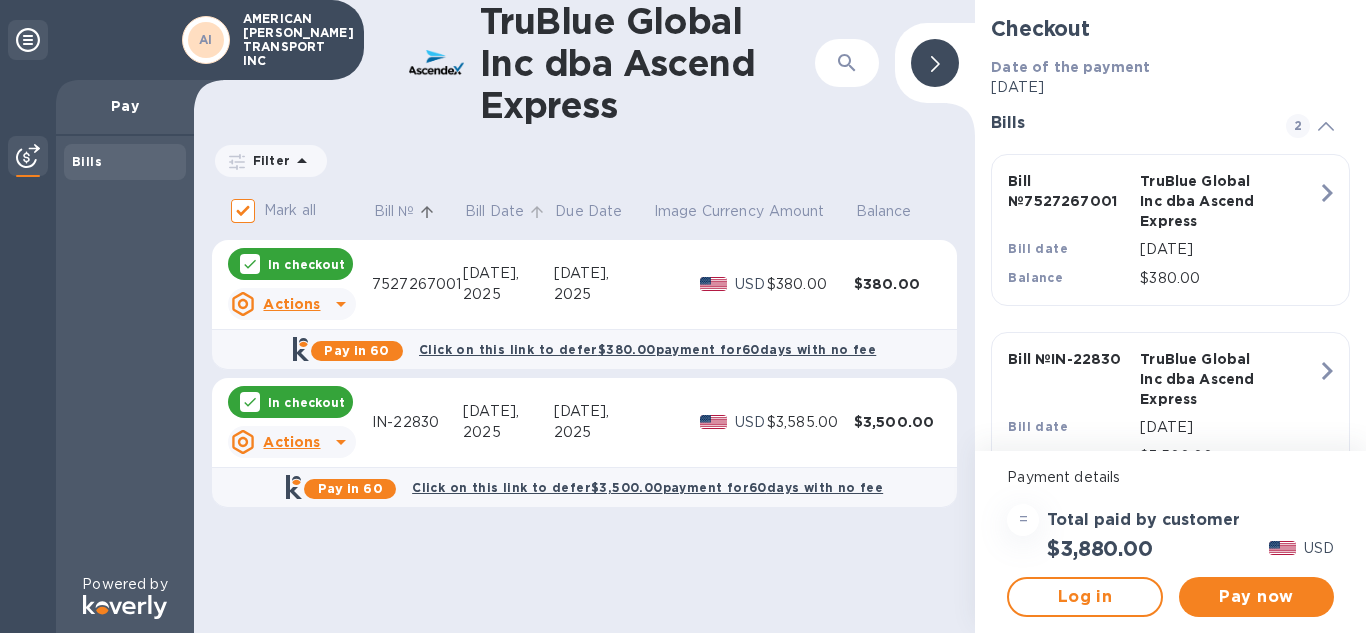 click on "Bill Date" at bounding box center [494, 211] 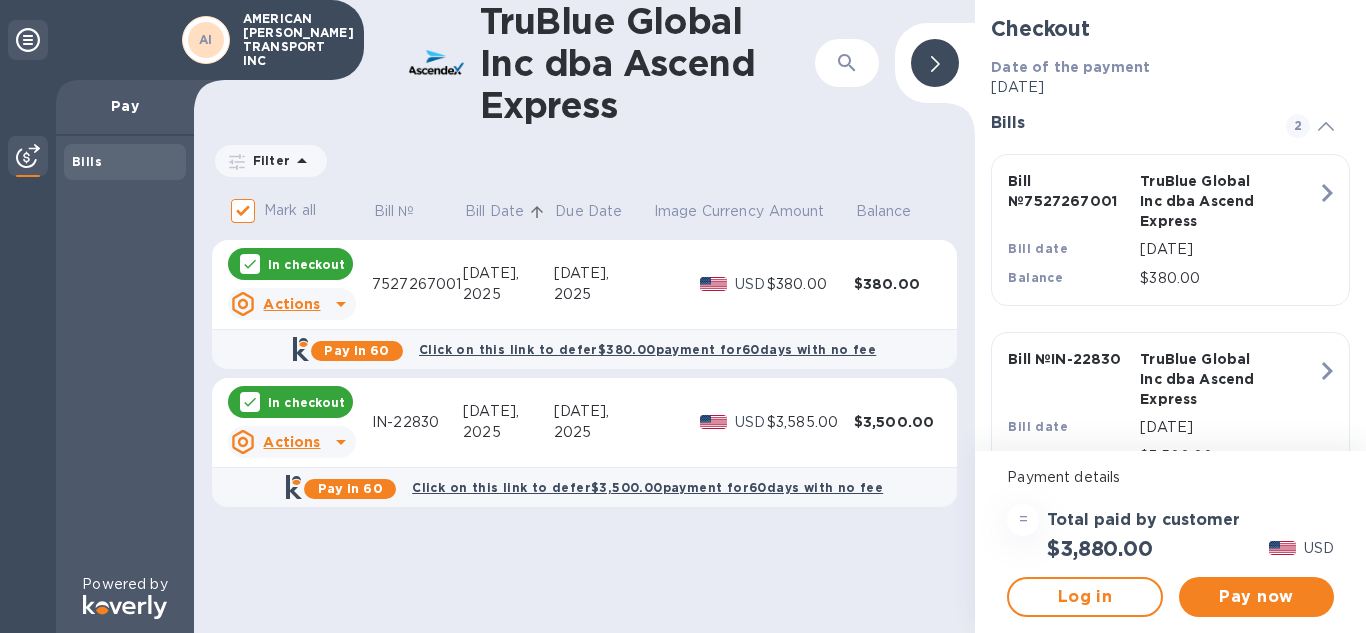 click on "Due Date" at bounding box center [603, 214] 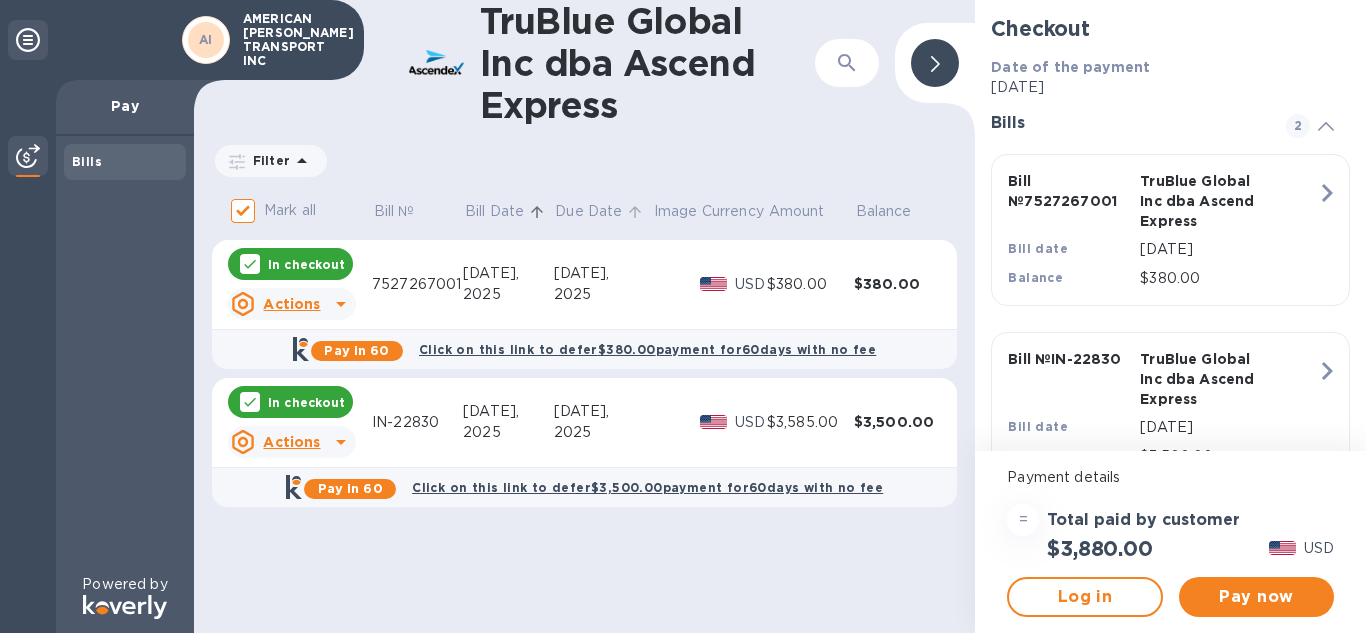 click on "Due Date" at bounding box center [588, 211] 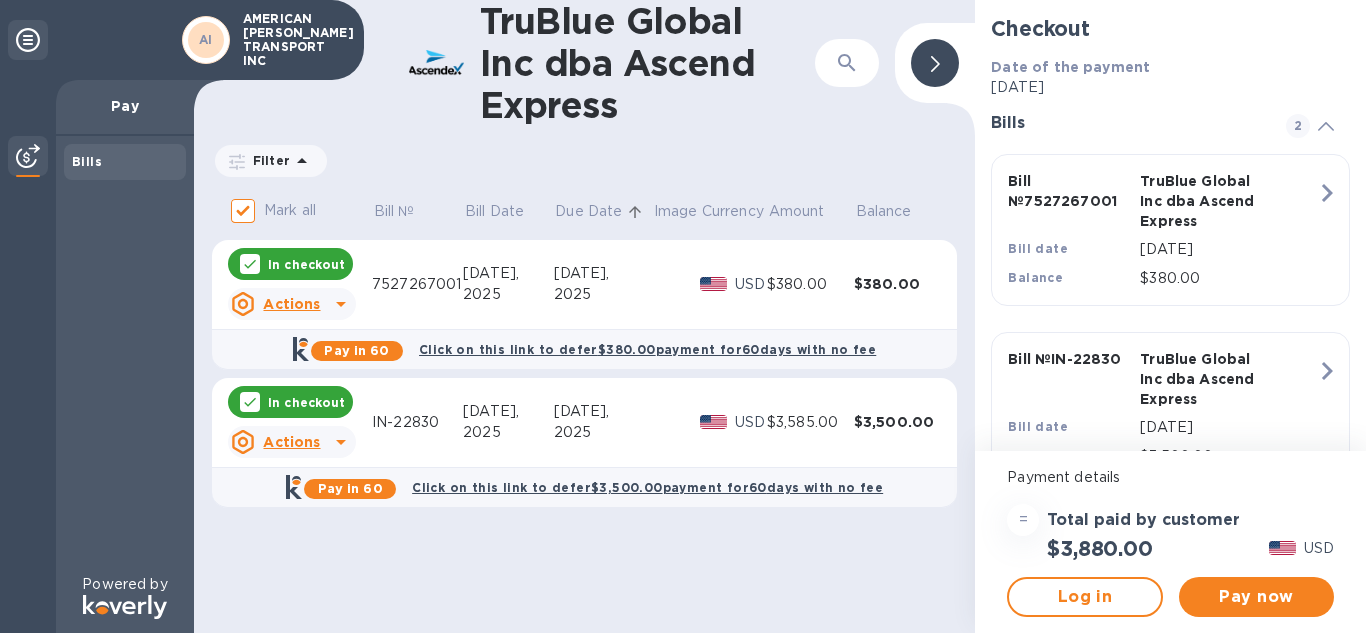 click on "Image" at bounding box center [676, 211] 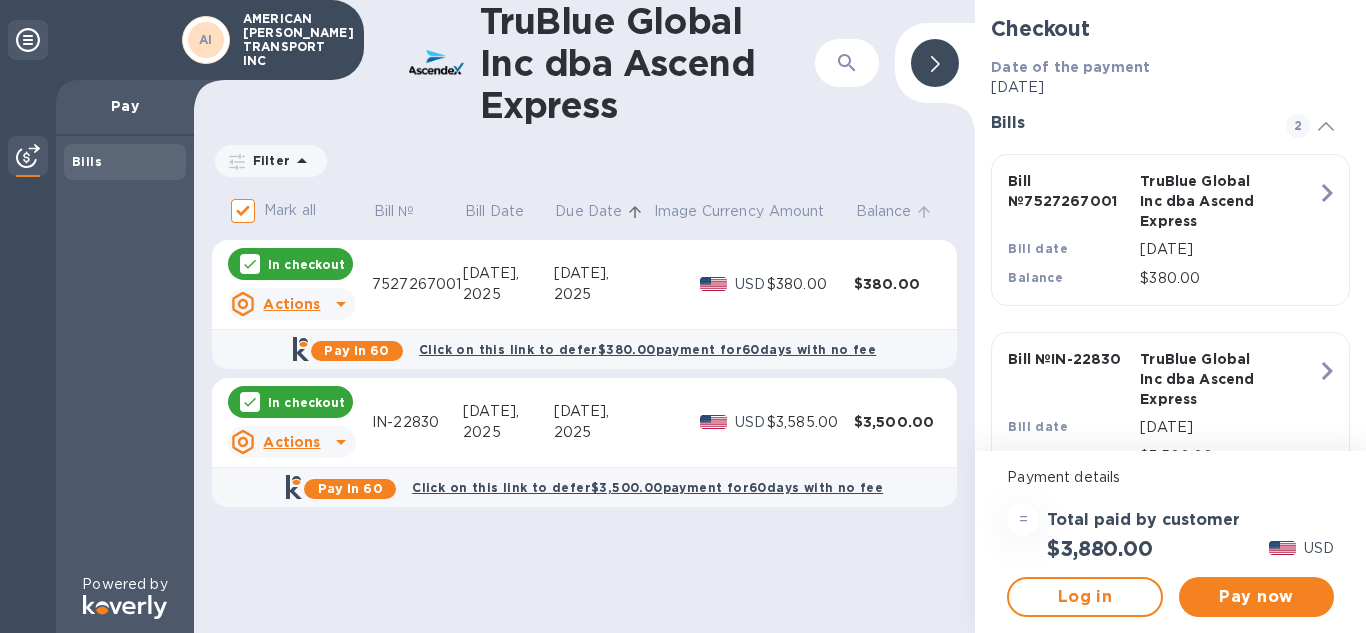 click on "Balance" at bounding box center (884, 211) 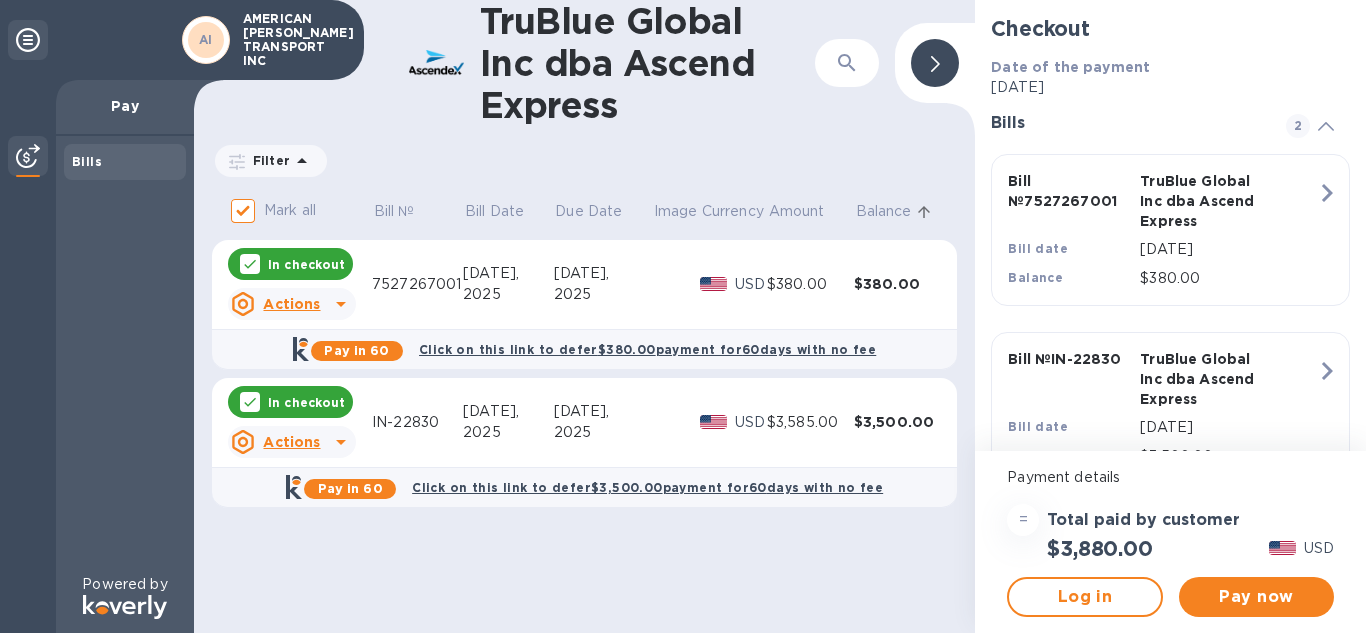 click on "Mark all" at bounding box center [290, 210] 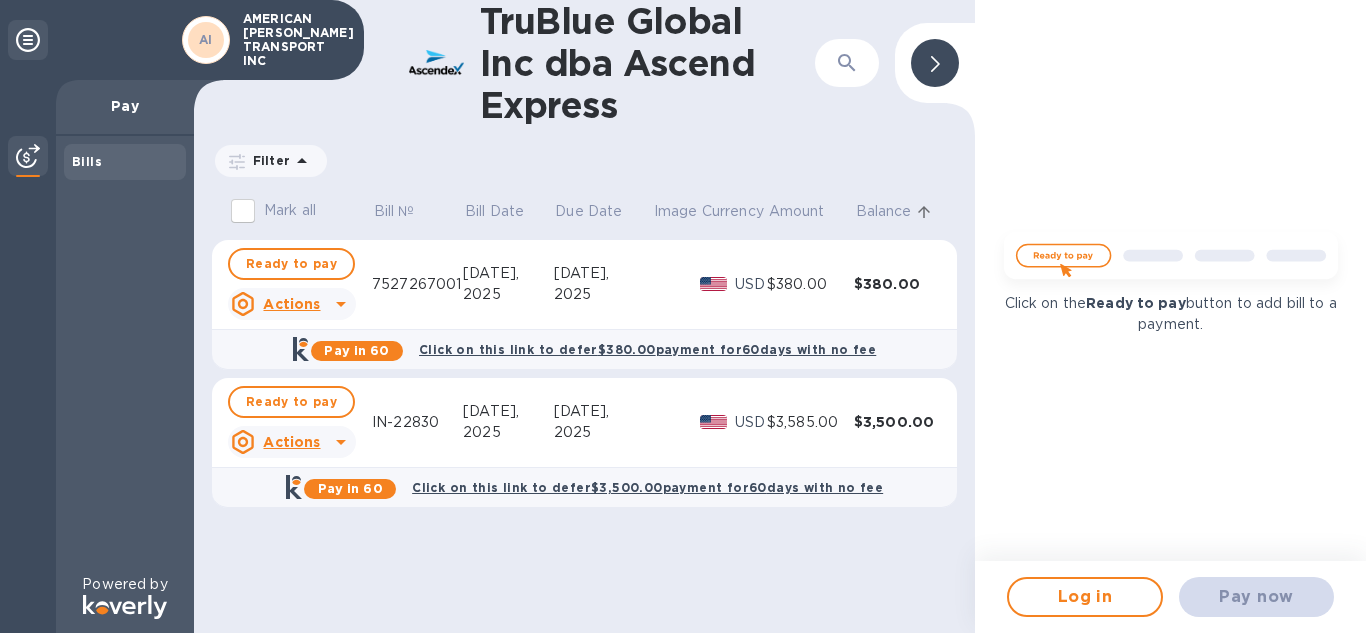 click on "Mark all" at bounding box center [290, 210] 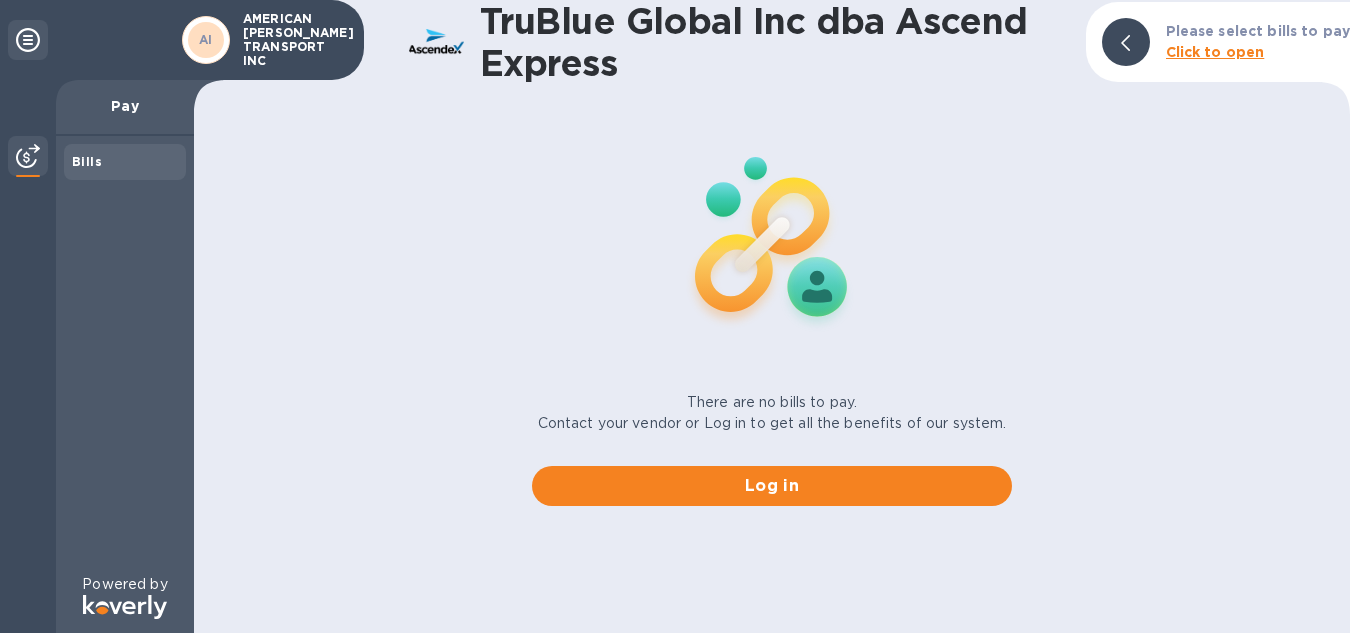 scroll, scrollTop: 0, scrollLeft: 0, axis: both 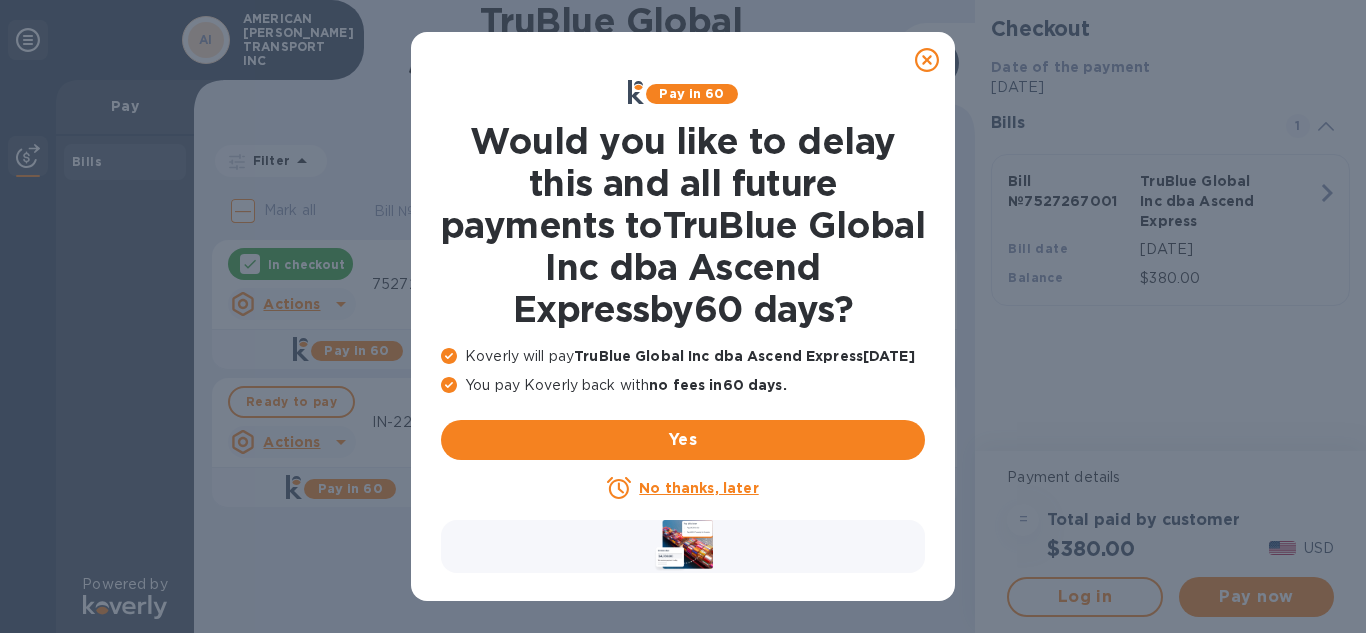 click 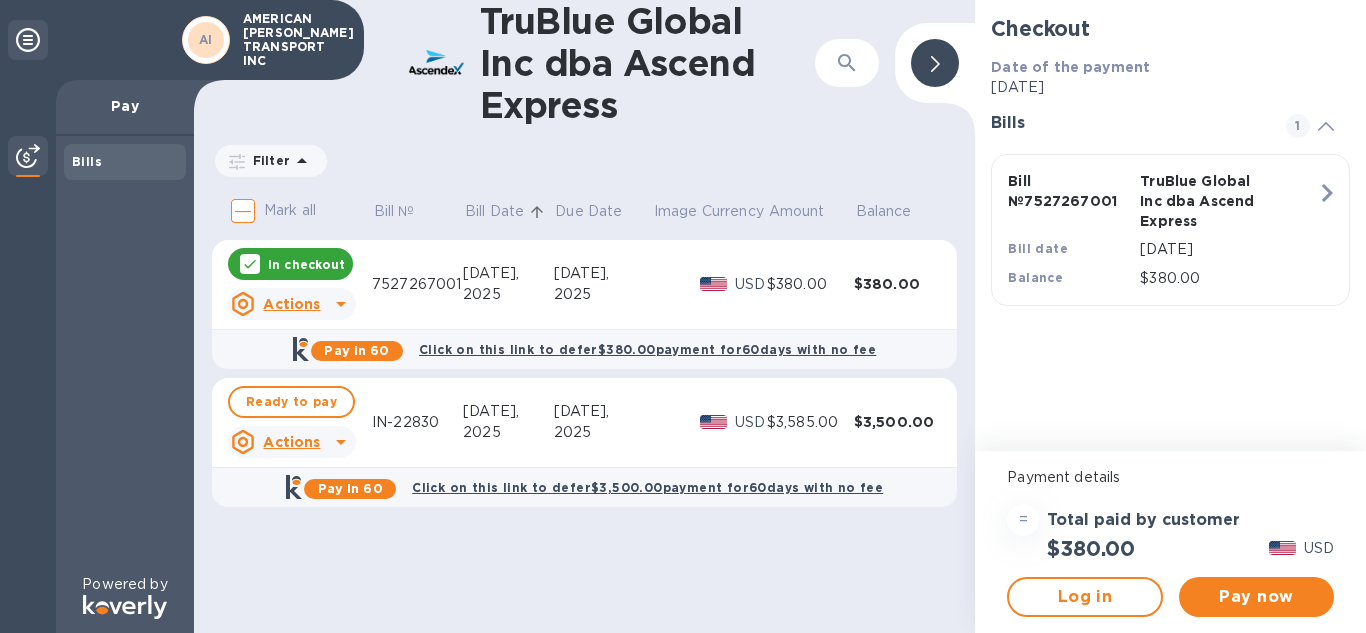 click at bounding box center [935, 63] 